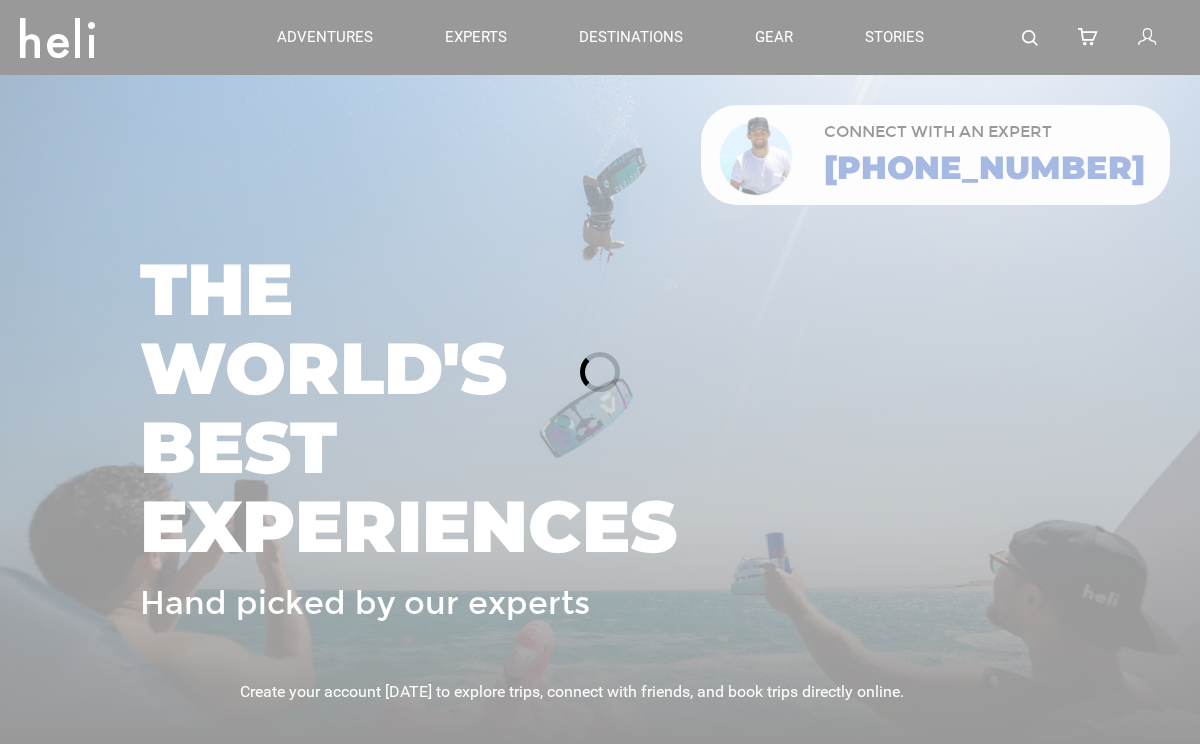 scroll, scrollTop: 0, scrollLeft: 0, axis: both 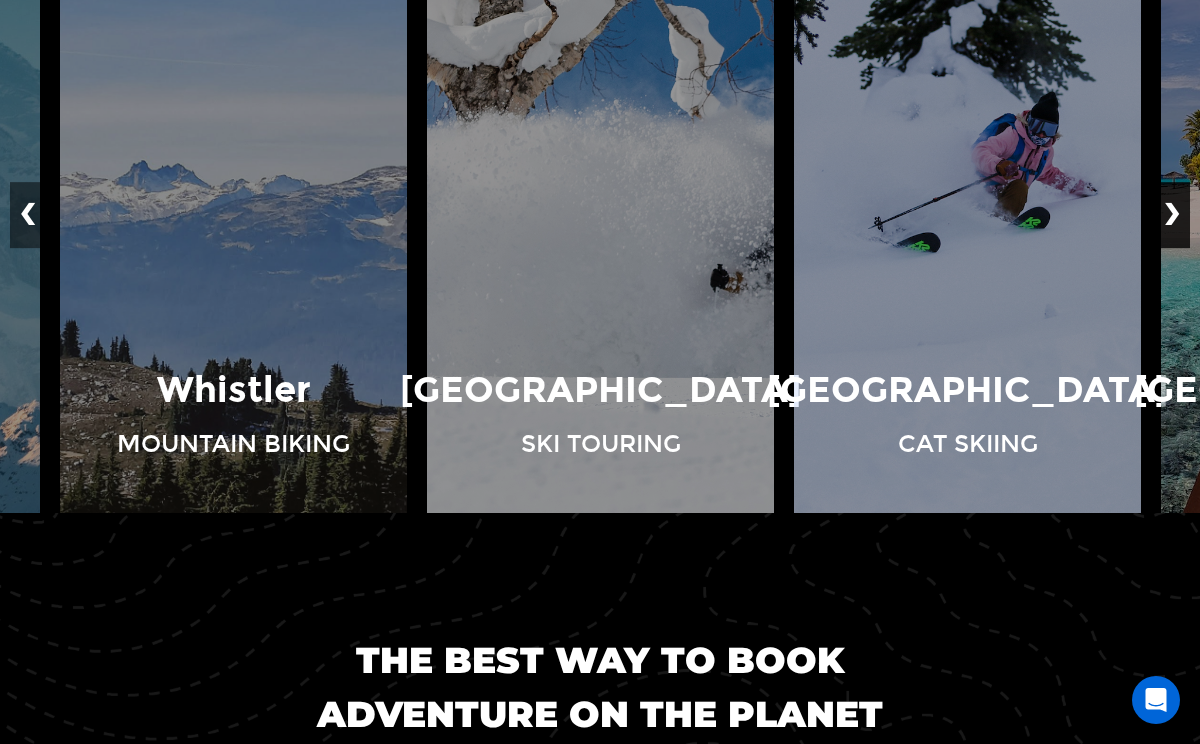 click on "❯" at bounding box center [1172, 215] 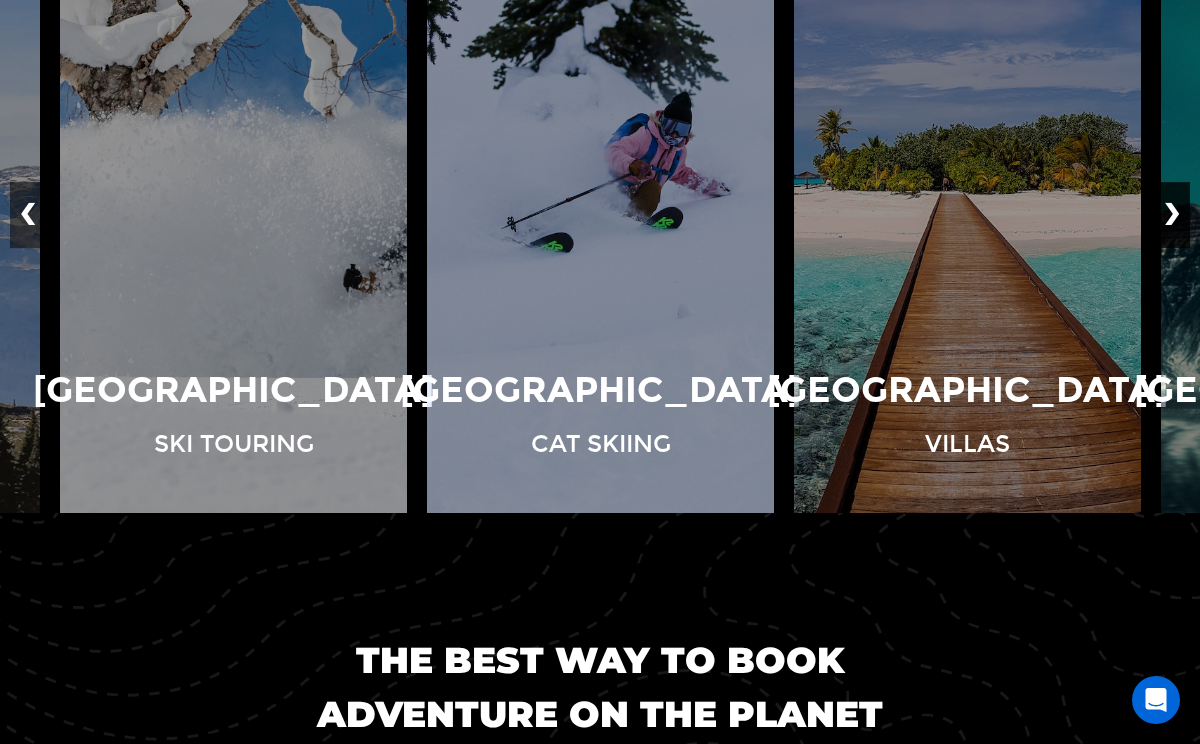 click on "❯" at bounding box center (1172, 215) 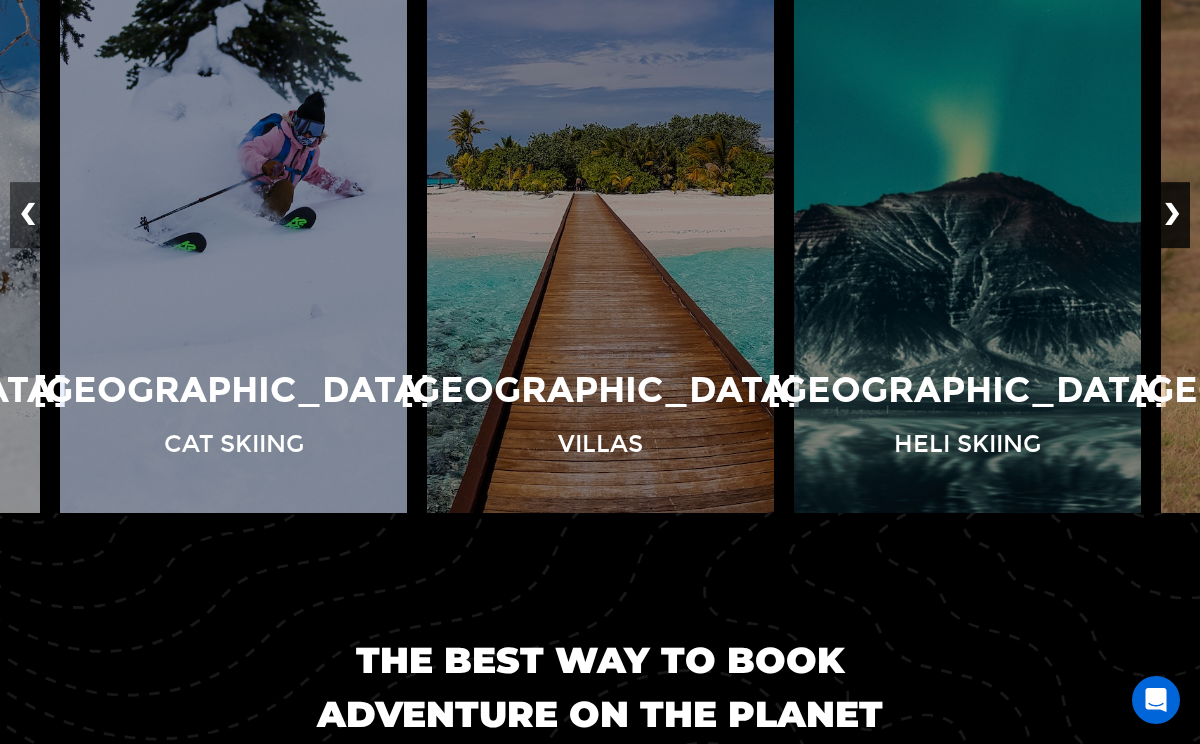 click on "❯" at bounding box center [1172, 215] 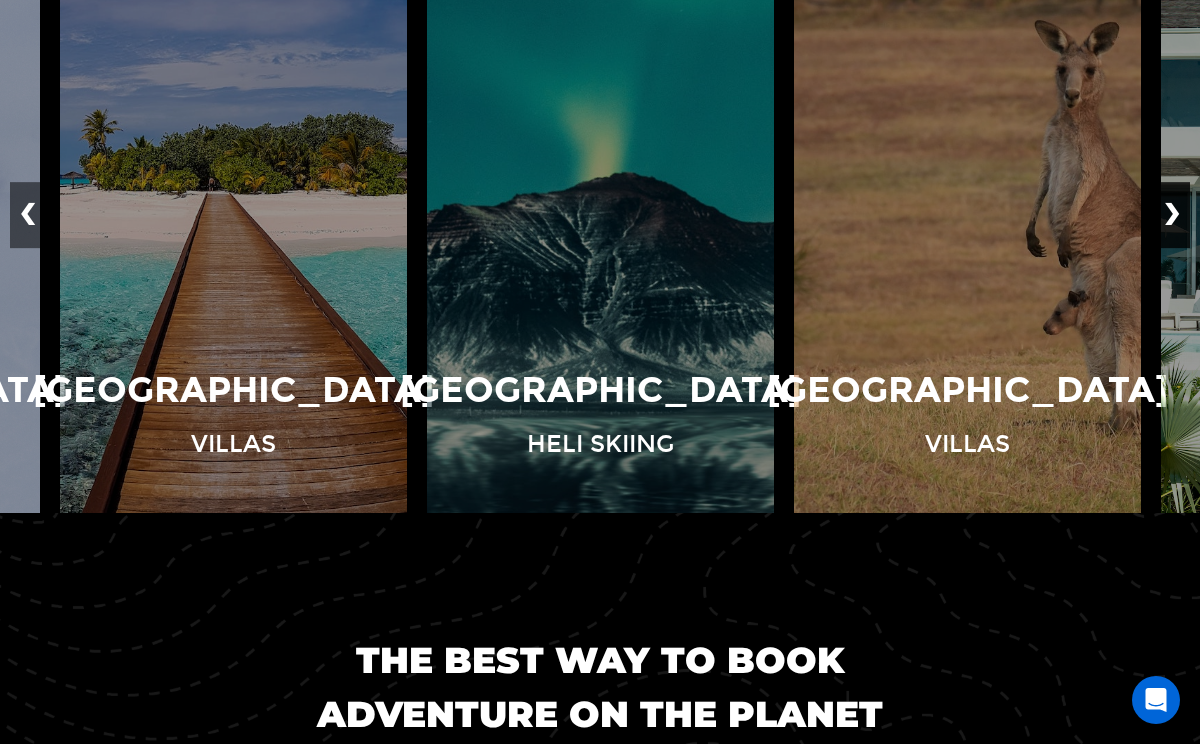 click on "❯" at bounding box center (1172, 215) 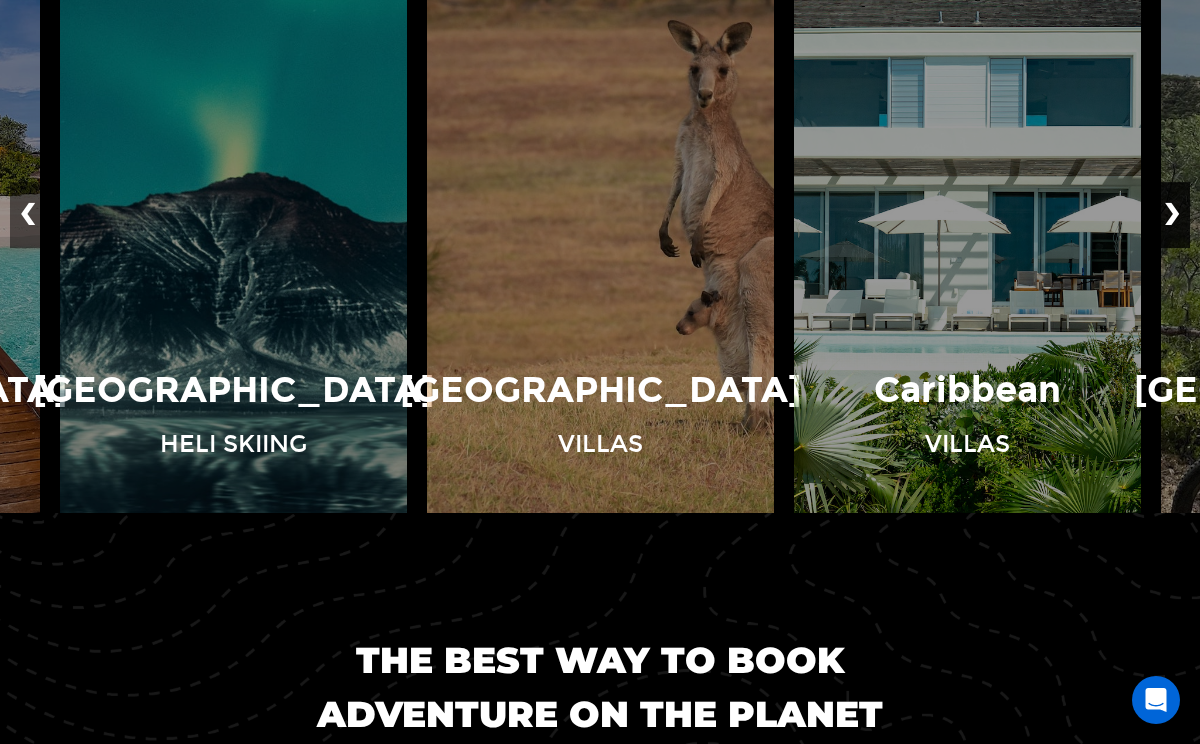 click on "❯" at bounding box center [1172, 215] 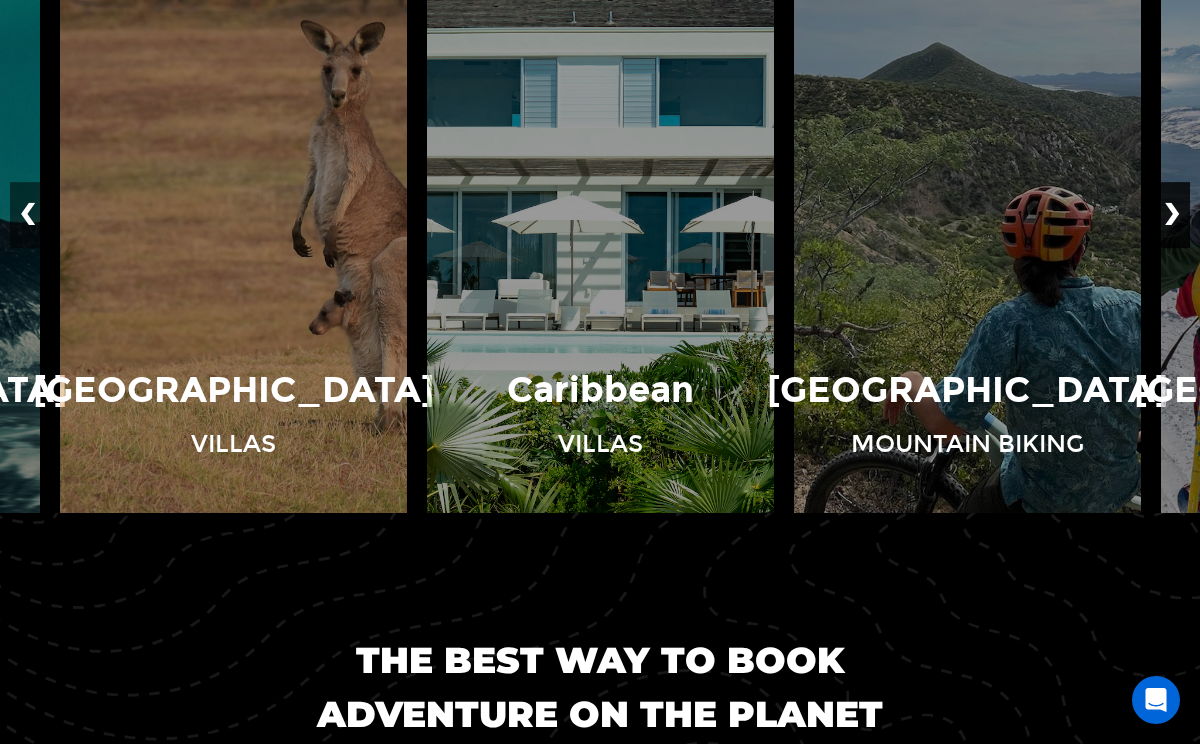 click on "❯" at bounding box center (1172, 215) 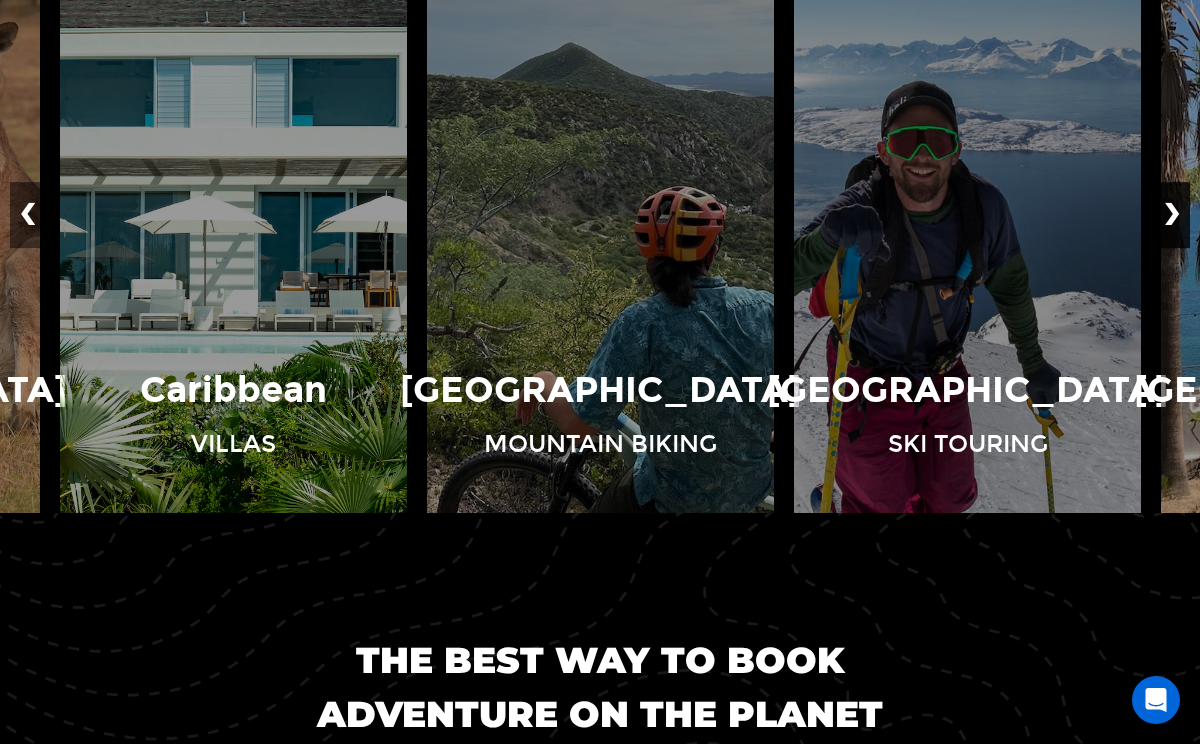click on "❯" at bounding box center [1172, 215] 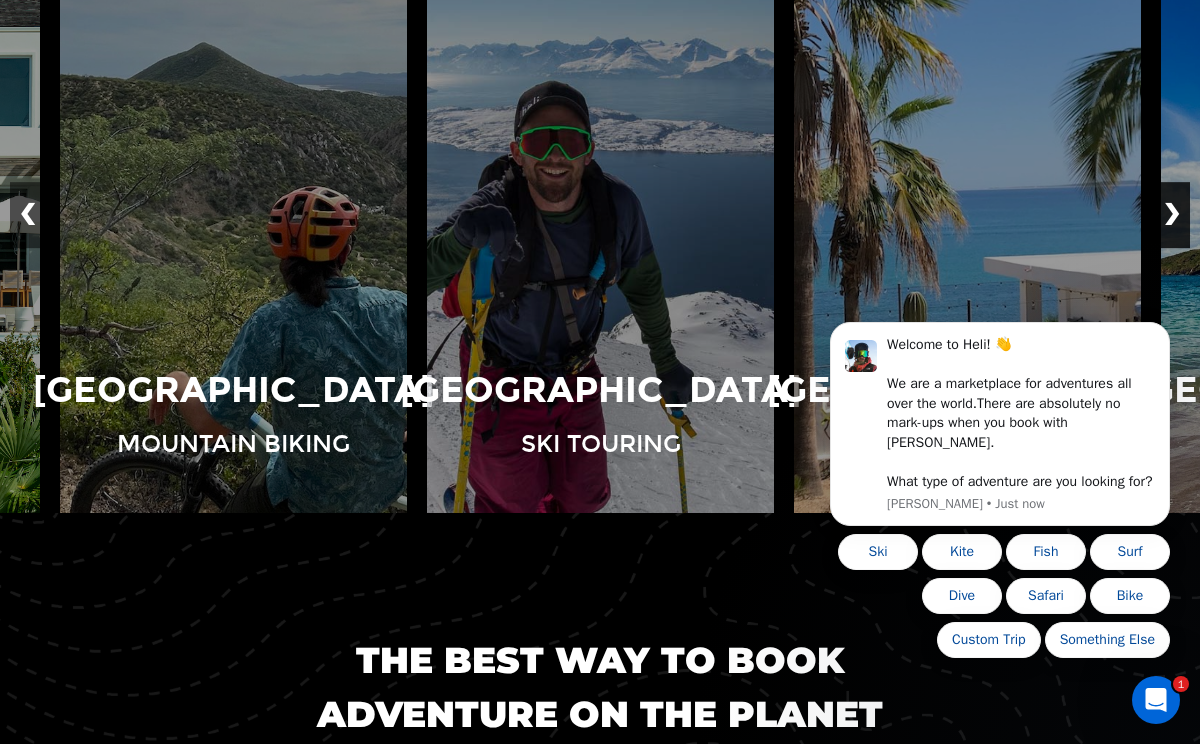 scroll, scrollTop: 0, scrollLeft: 0, axis: both 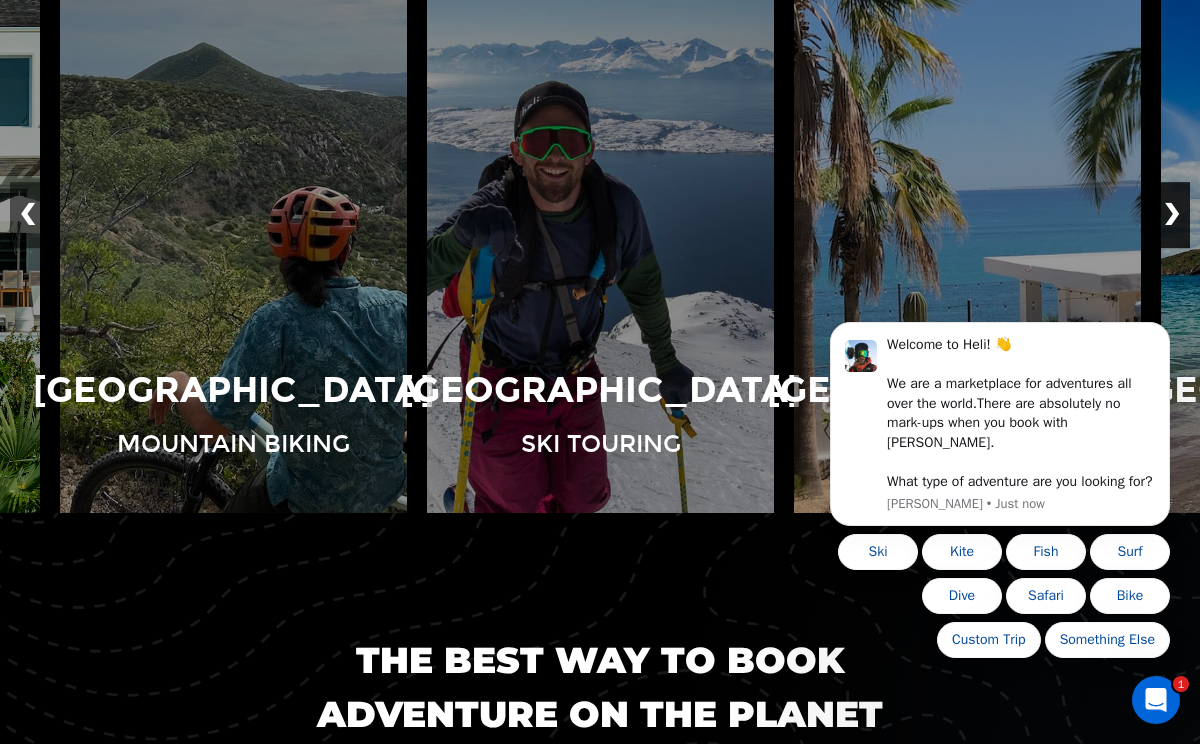 click on "Welcome to Heli! 👋 We are a marketplace for adventures all over the world.  There are absolutely no mark-ups when you book with [PERSON_NAME]. What type of adventure are you looking for? [PERSON_NAME] • Just now Ski Kite Fish Surf Dive Safari Bike Custom Trip Something Else" at bounding box center (1000, 429) 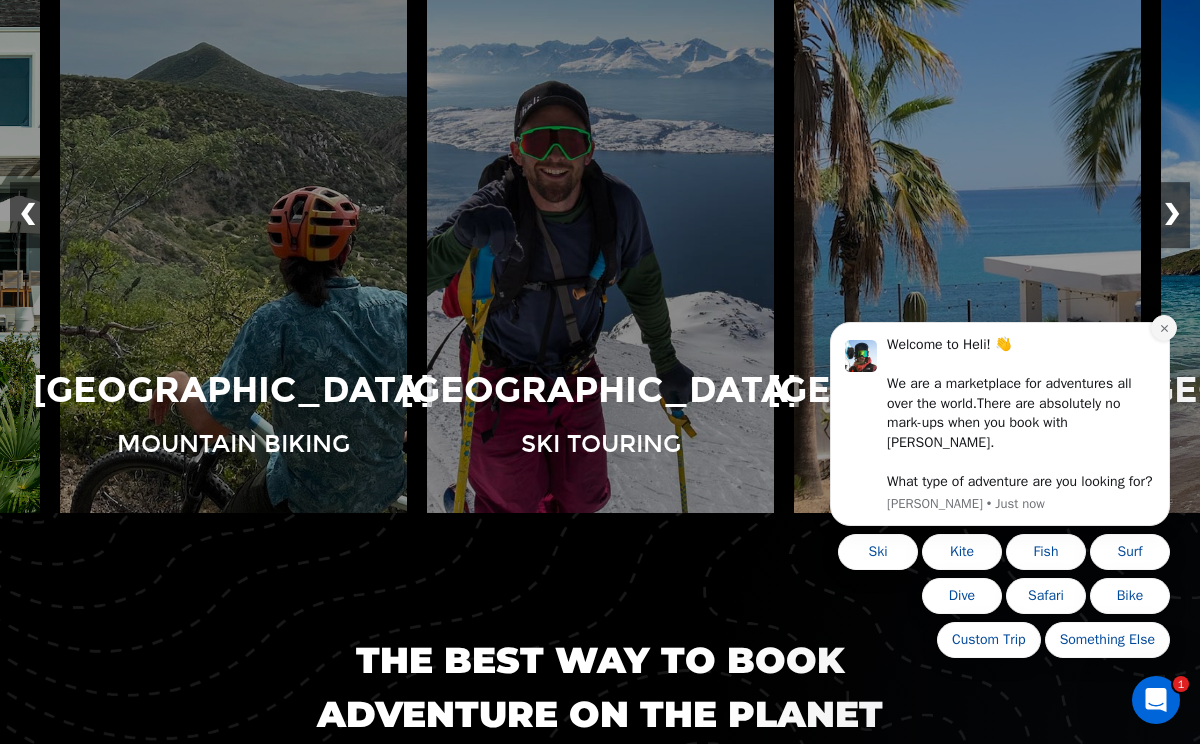 click 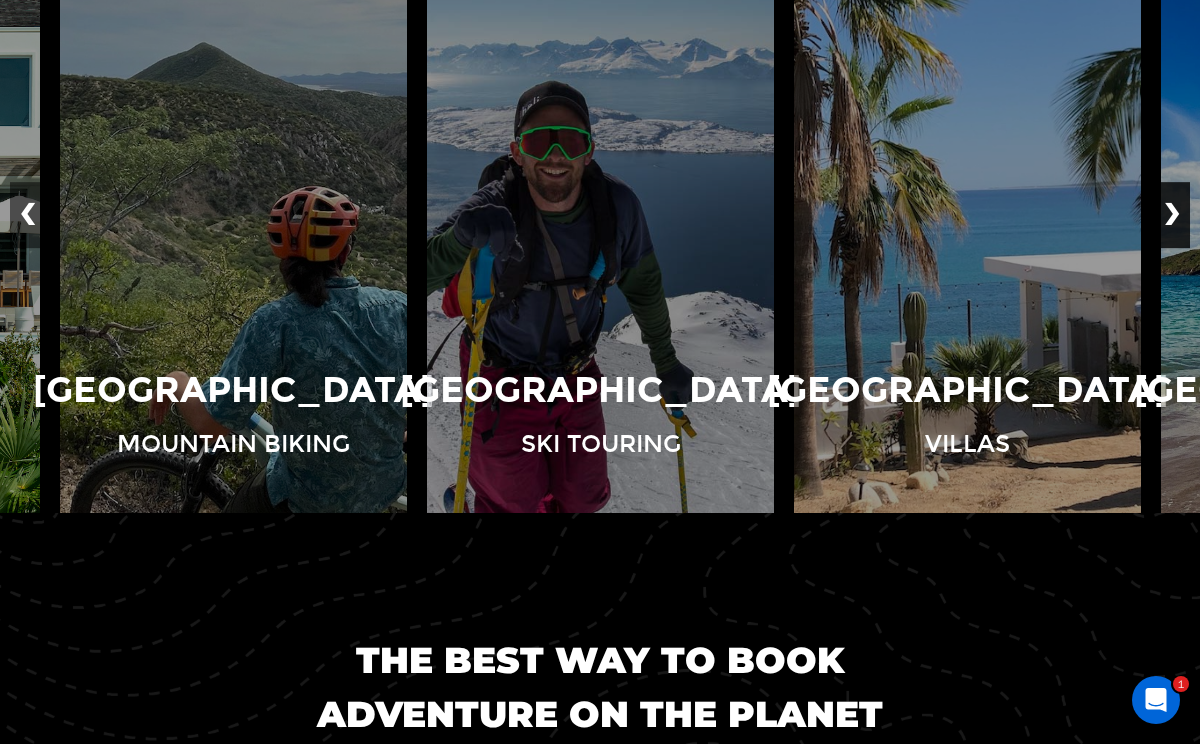 click on "❯" at bounding box center (1172, 215) 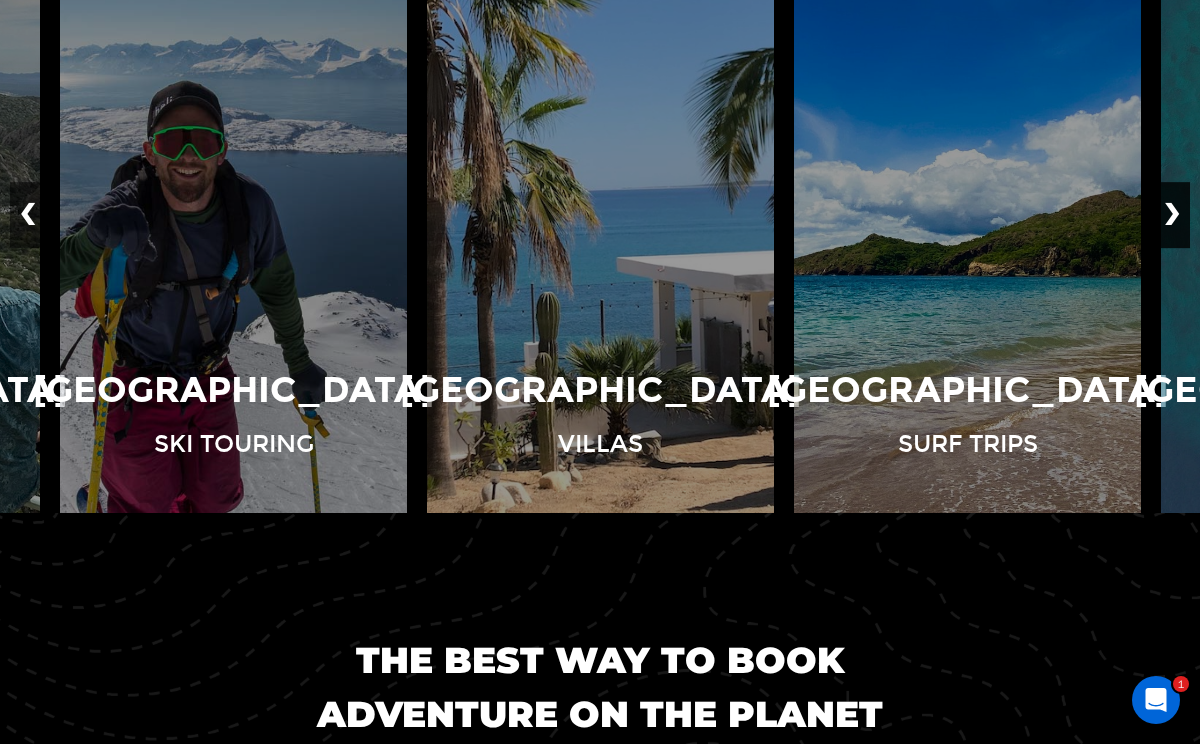 click on "❯" at bounding box center (1172, 215) 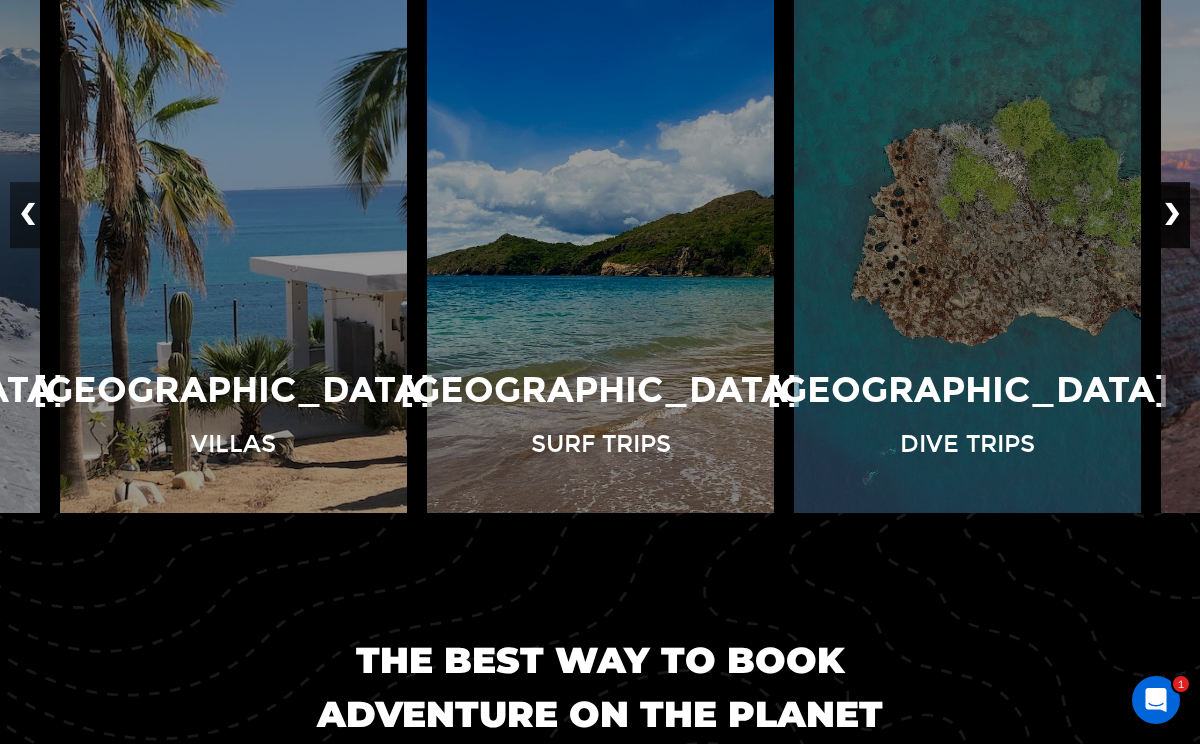 click on "❯" at bounding box center [1172, 215] 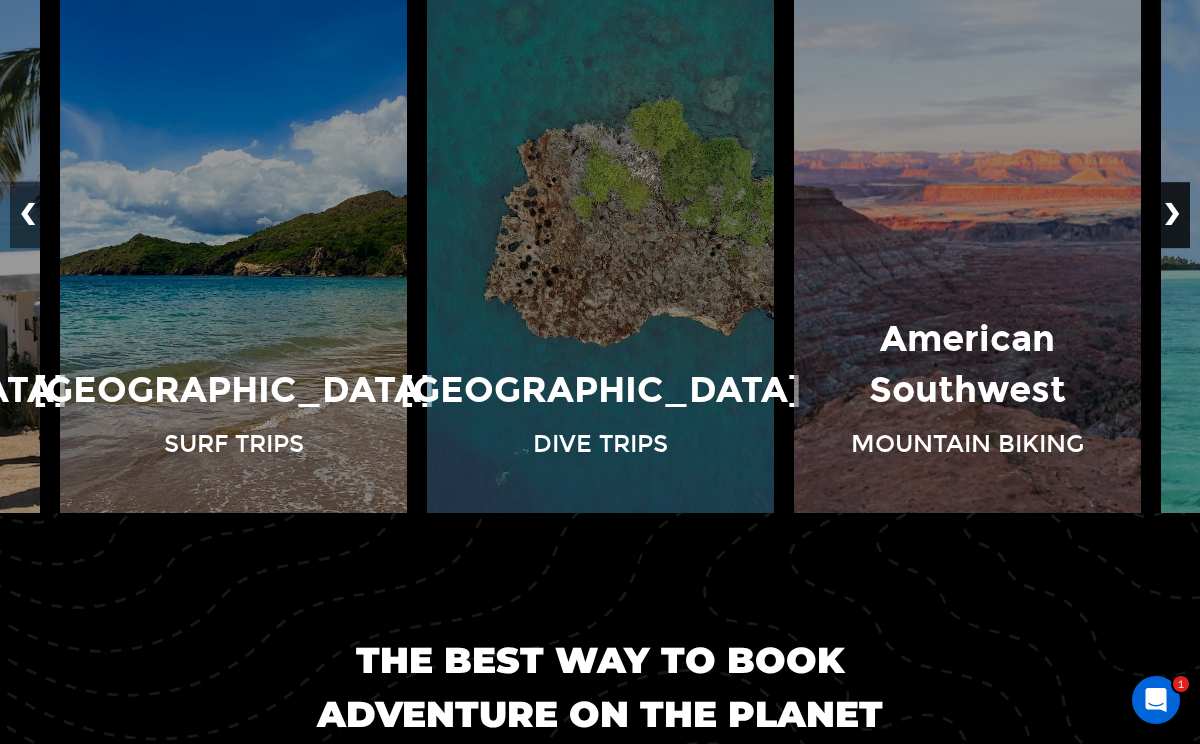 click on "❯" at bounding box center (1172, 215) 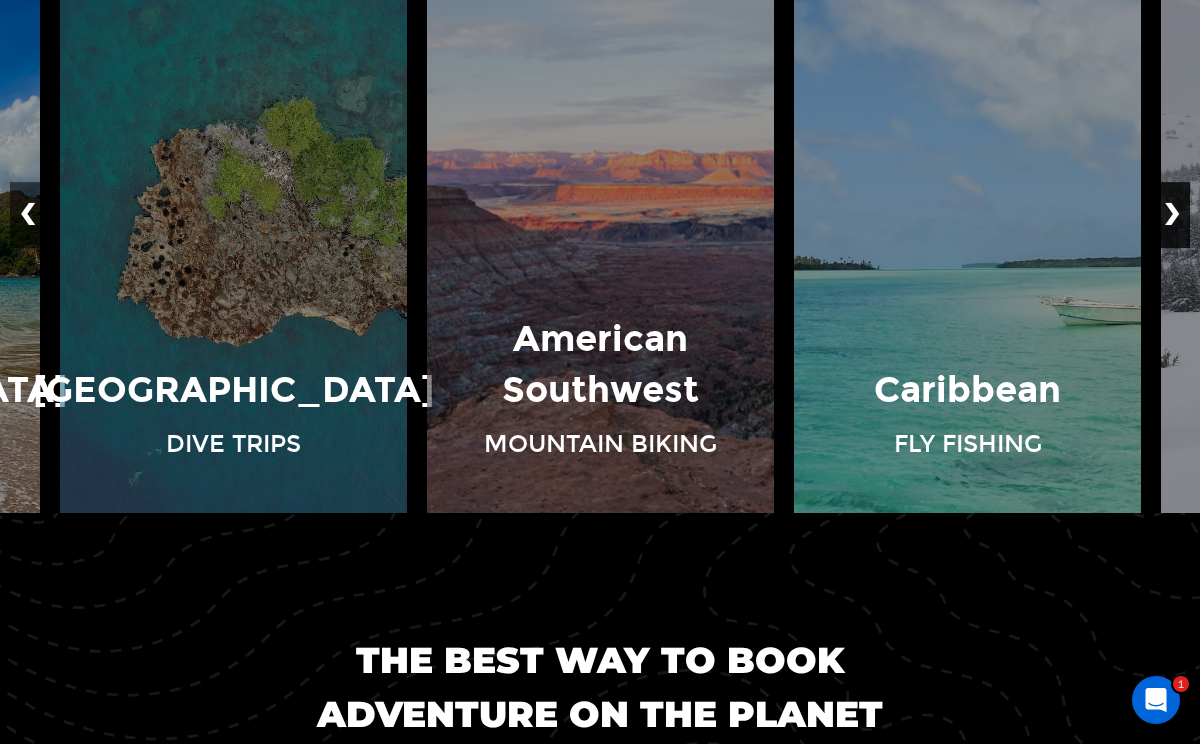 click on "❯" at bounding box center [1172, 215] 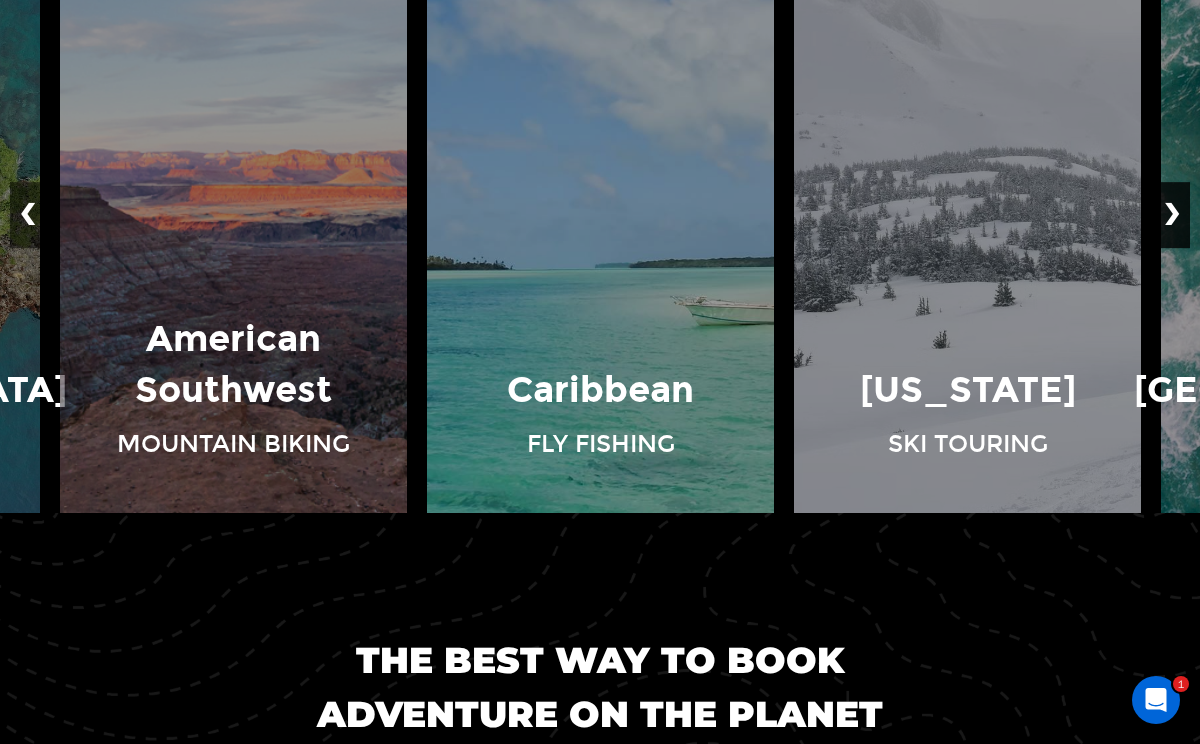 click on "❯" at bounding box center (1172, 215) 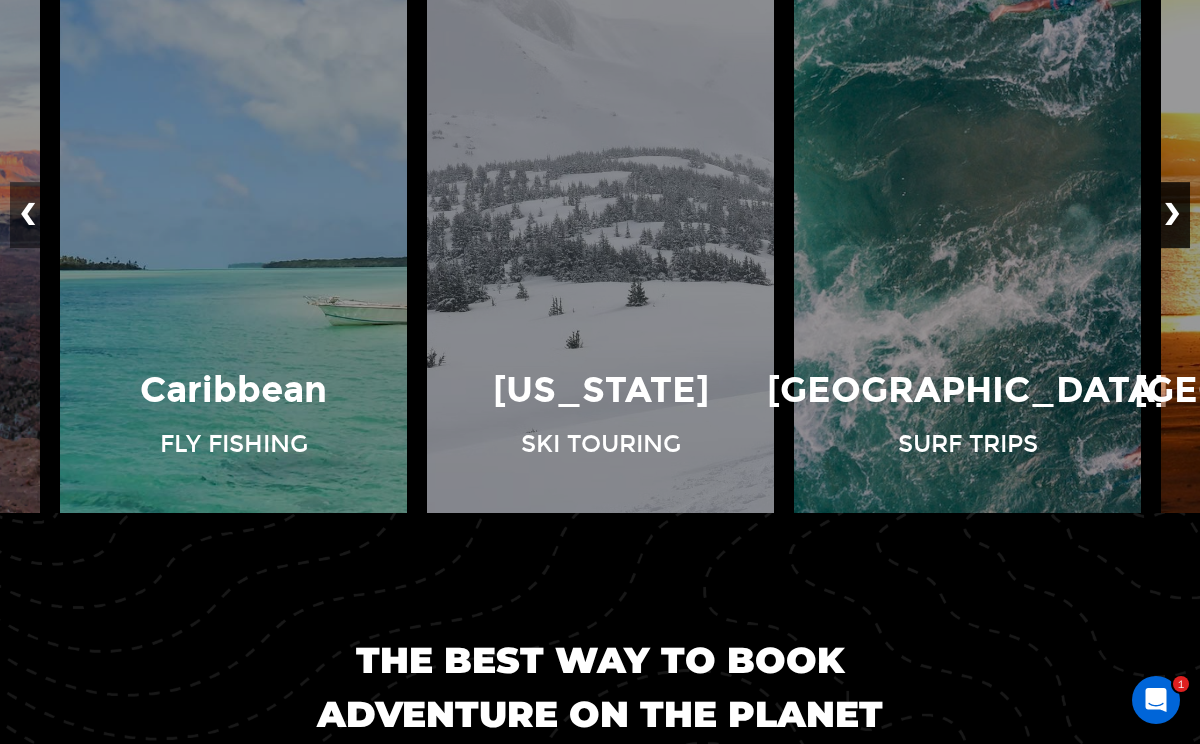 click on "❯" at bounding box center (1172, 215) 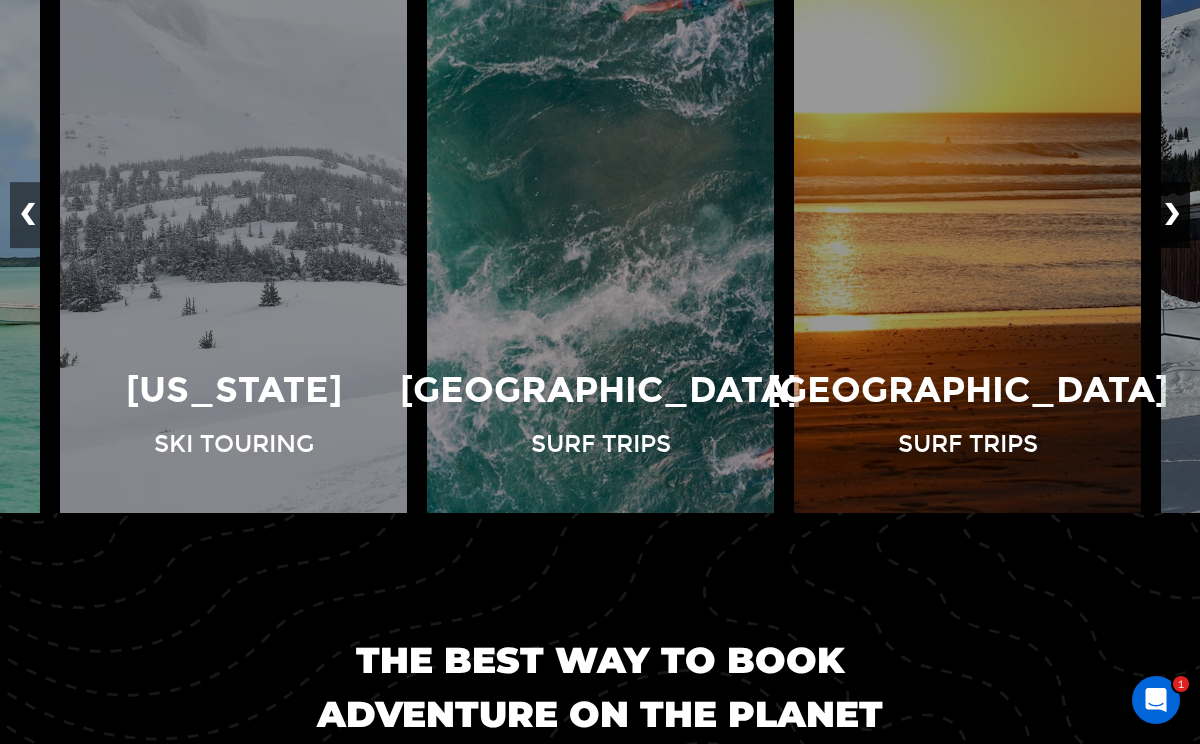 click on "❯" at bounding box center (1172, 215) 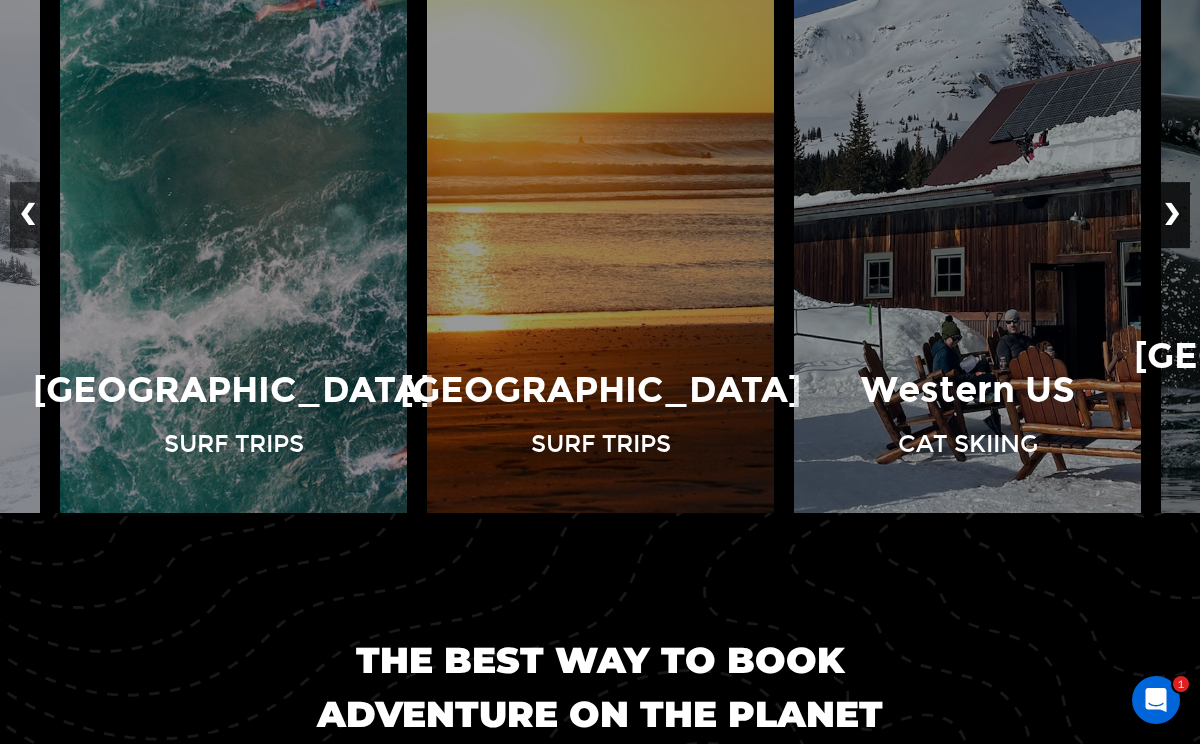 click on "❯" at bounding box center (1172, 215) 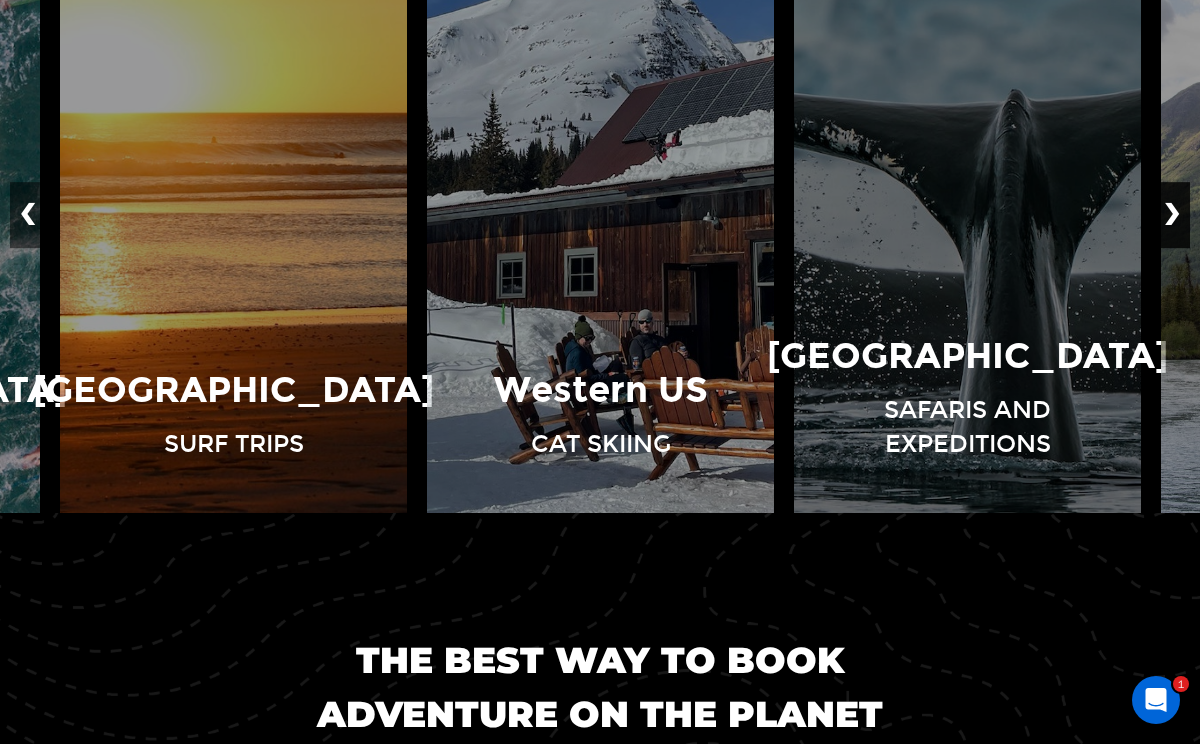 click on "❯" at bounding box center [1172, 215] 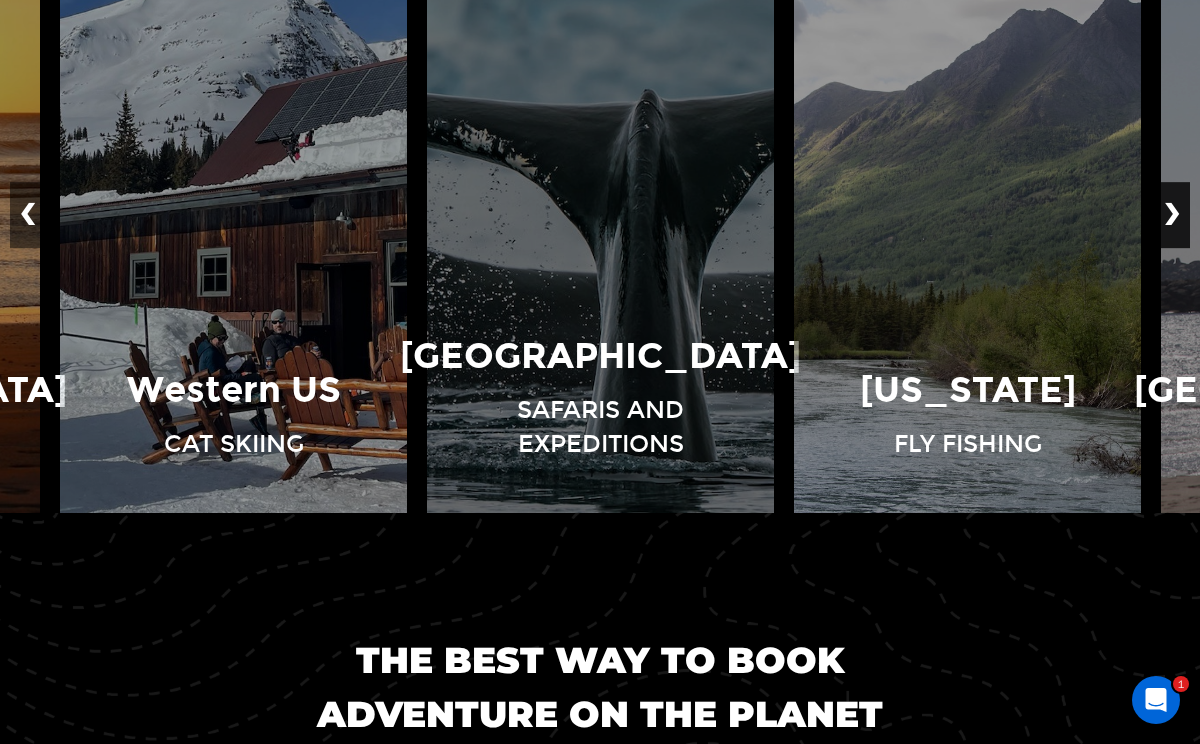 click on "❯" at bounding box center [1172, 215] 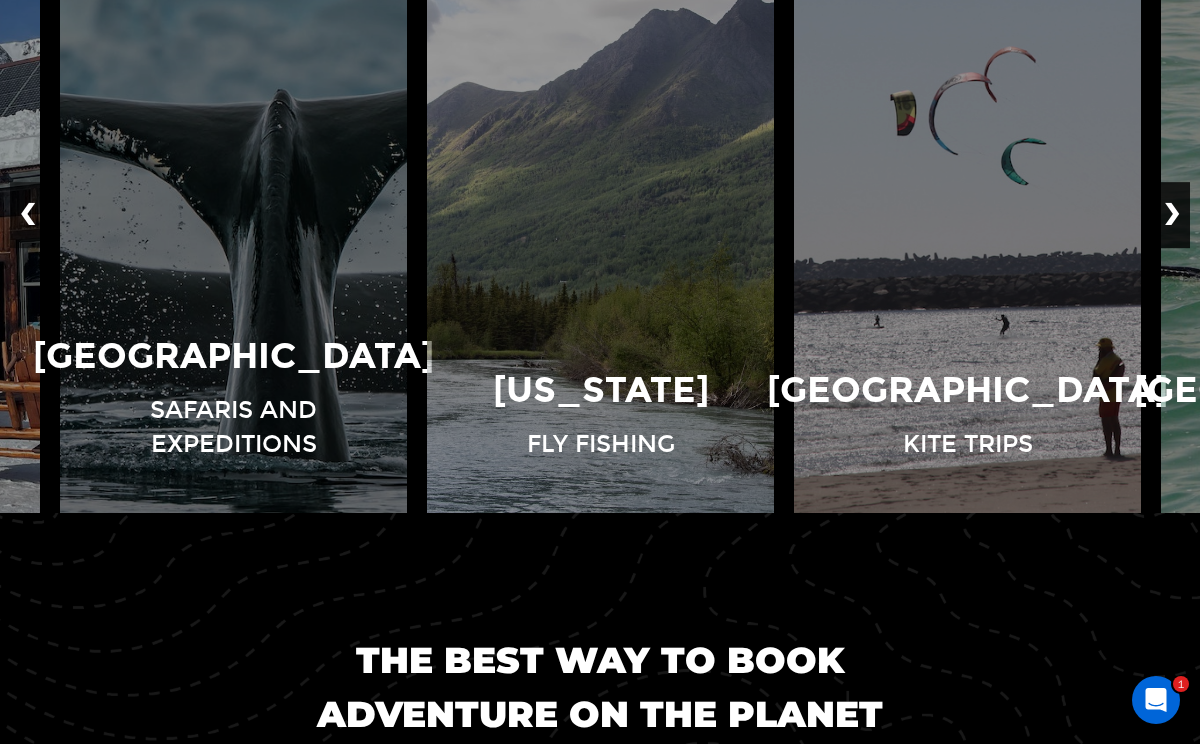 click on "❯" at bounding box center (1172, 215) 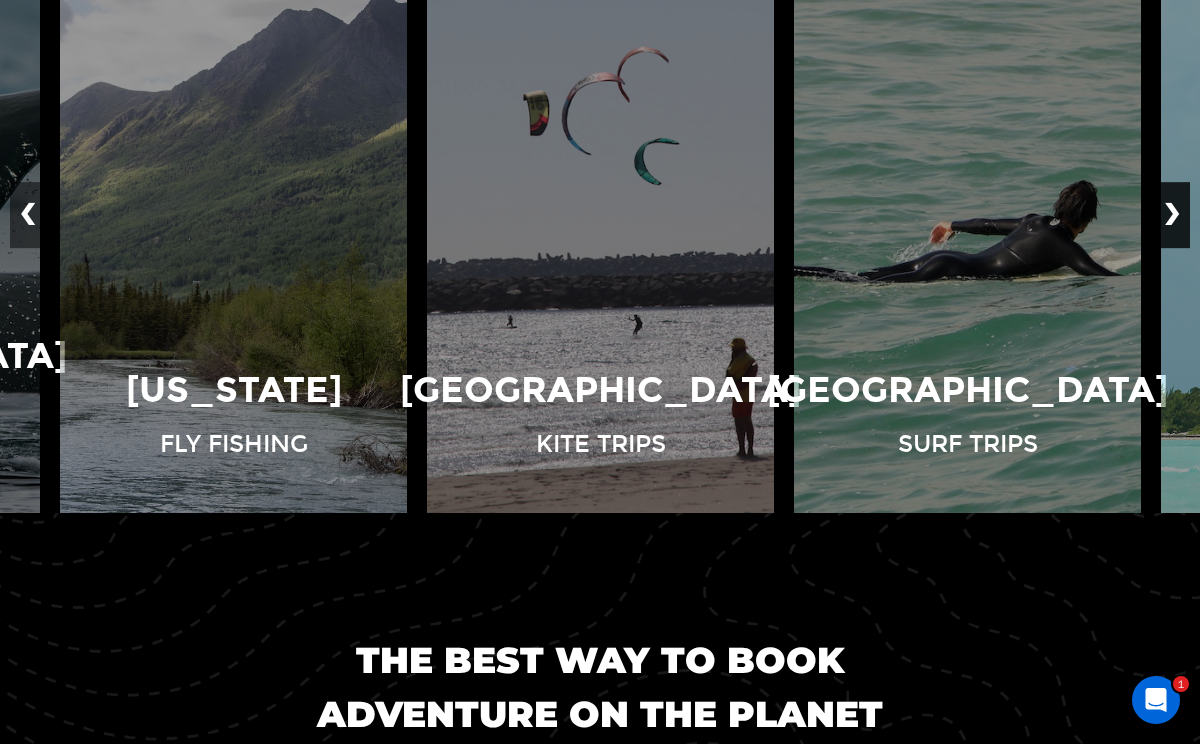 click on "❯" at bounding box center (1172, 215) 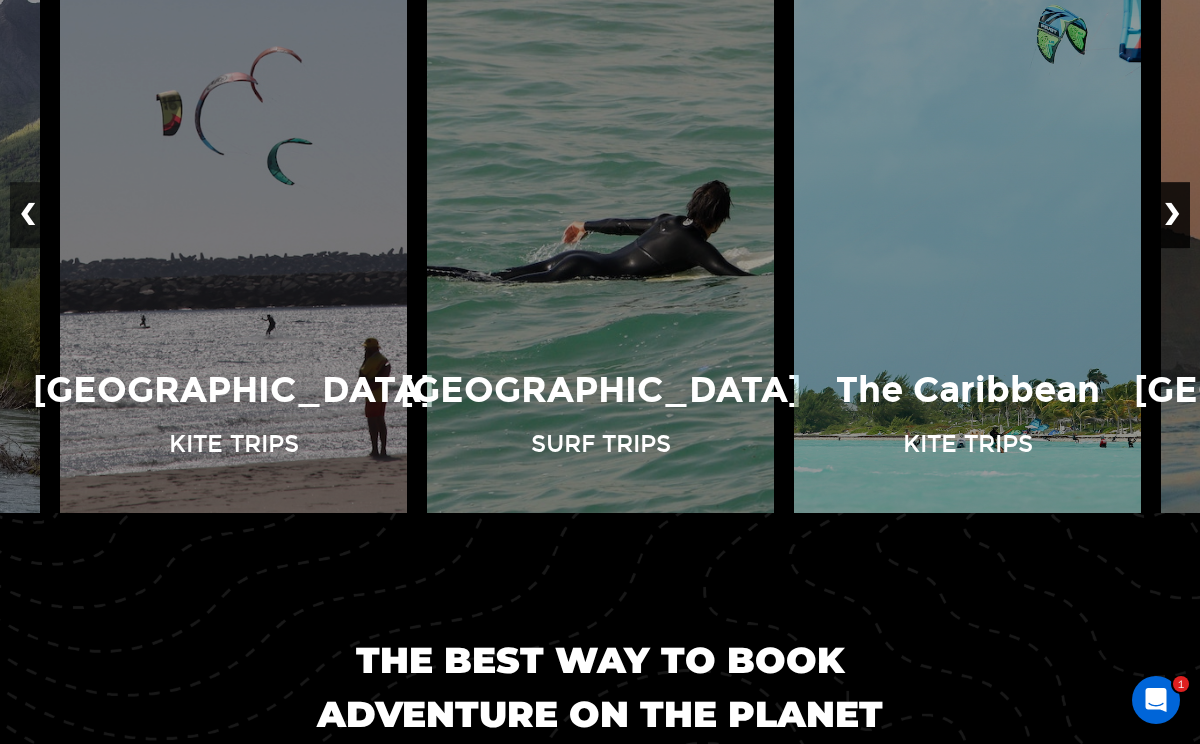 click on "❯" at bounding box center (1172, 215) 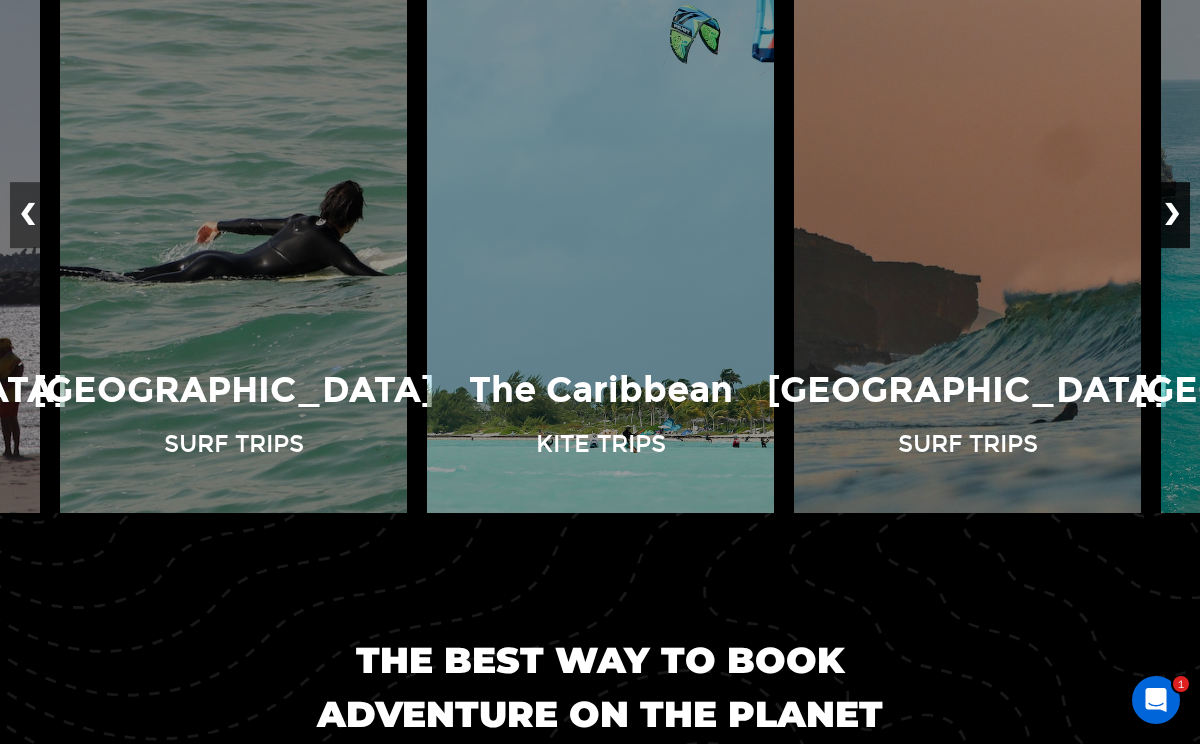 click on "❯" at bounding box center (1172, 215) 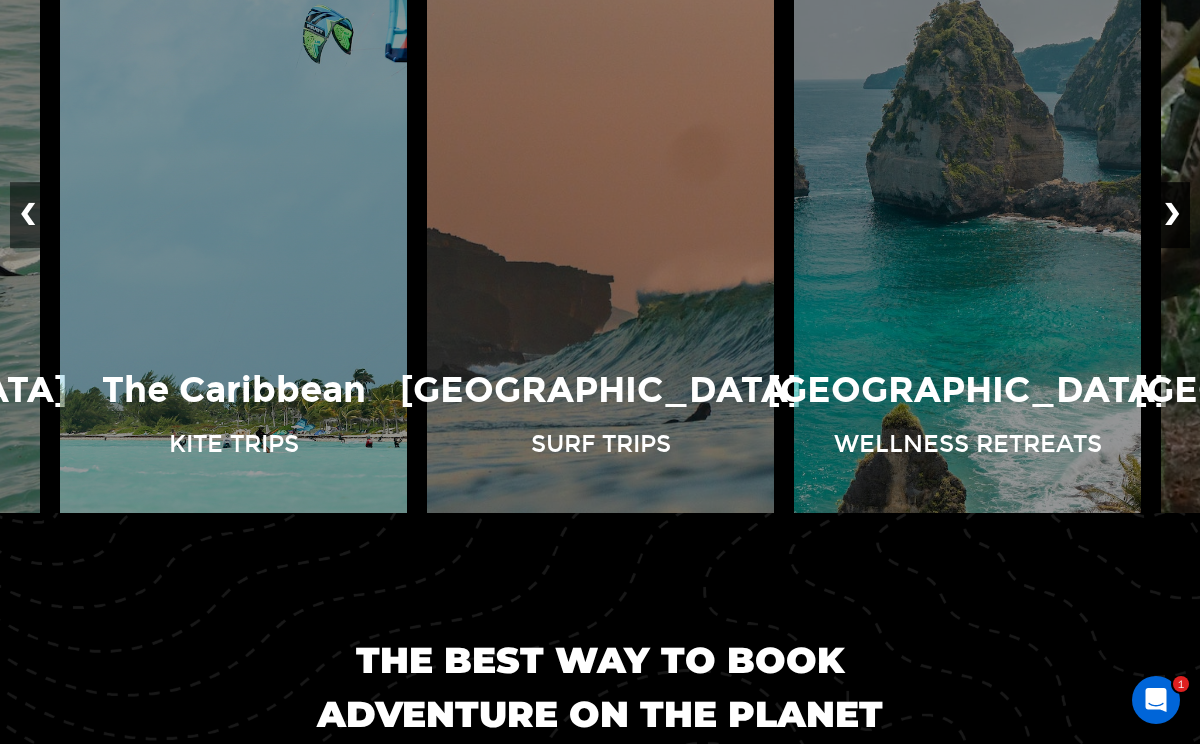 click on "❯" at bounding box center [1172, 215] 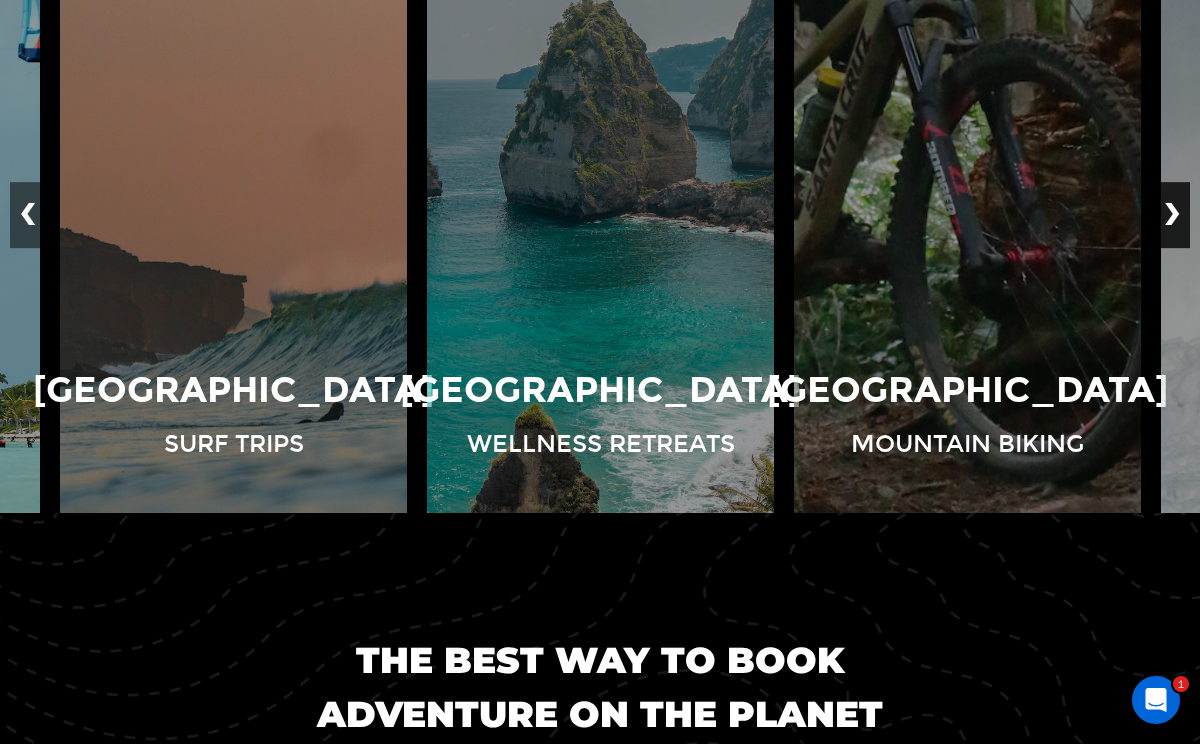 click on "❯" at bounding box center (1172, 215) 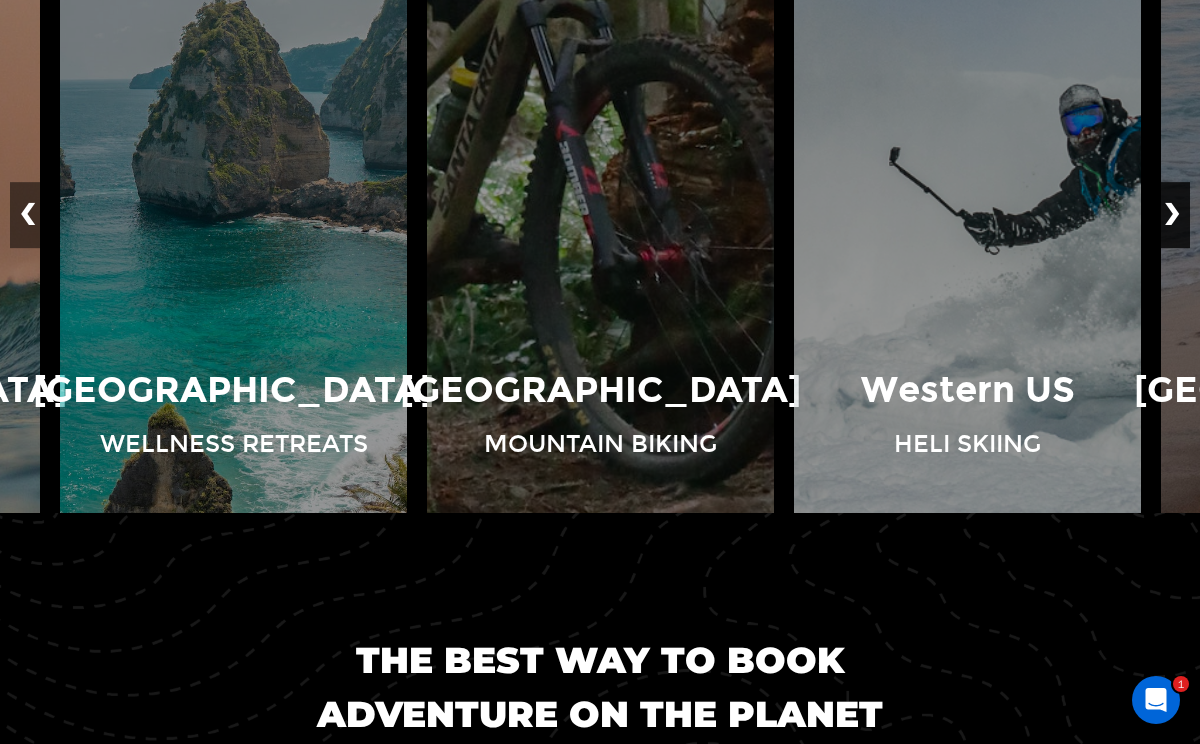 click on "❯" at bounding box center (1172, 215) 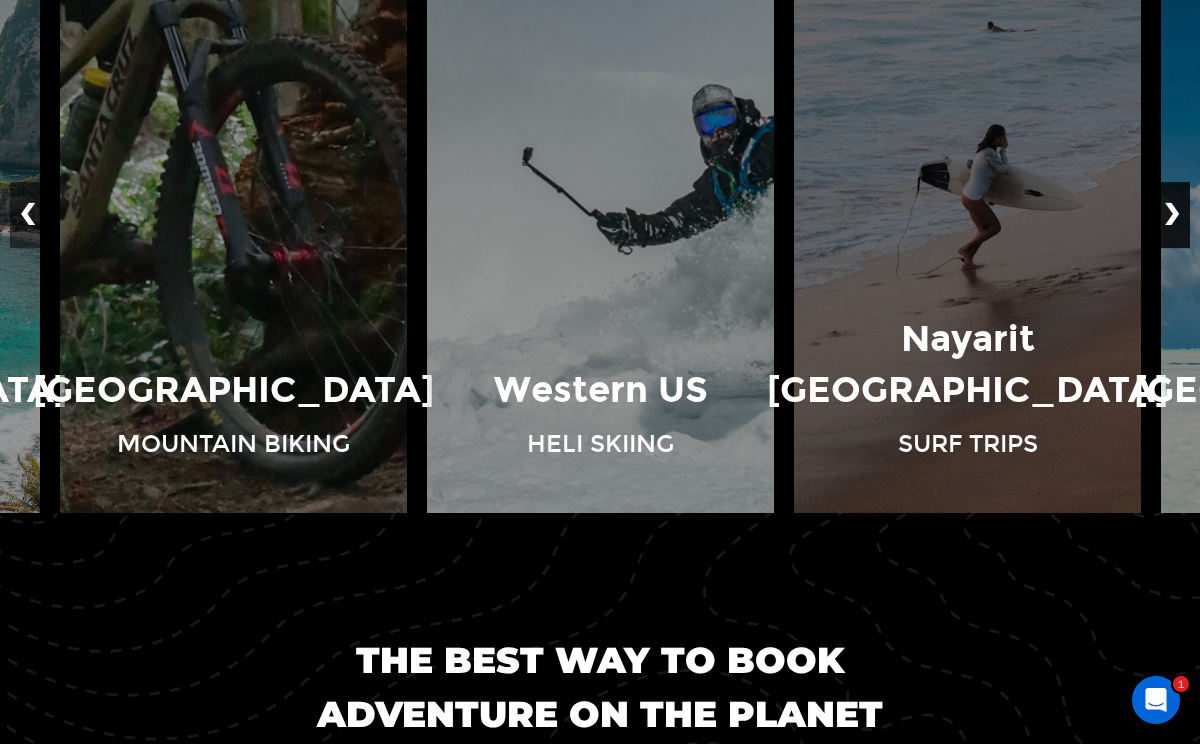 click on "❯" at bounding box center (1172, 215) 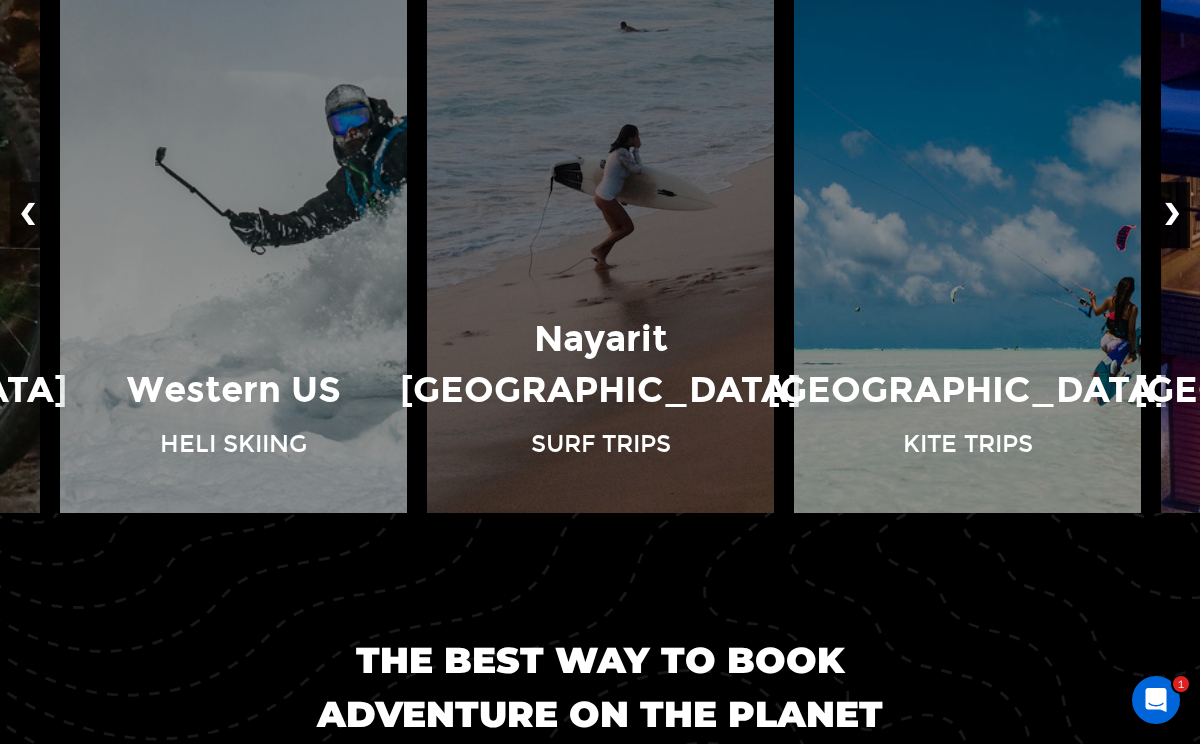 click on "❯" at bounding box center [1172, 215] 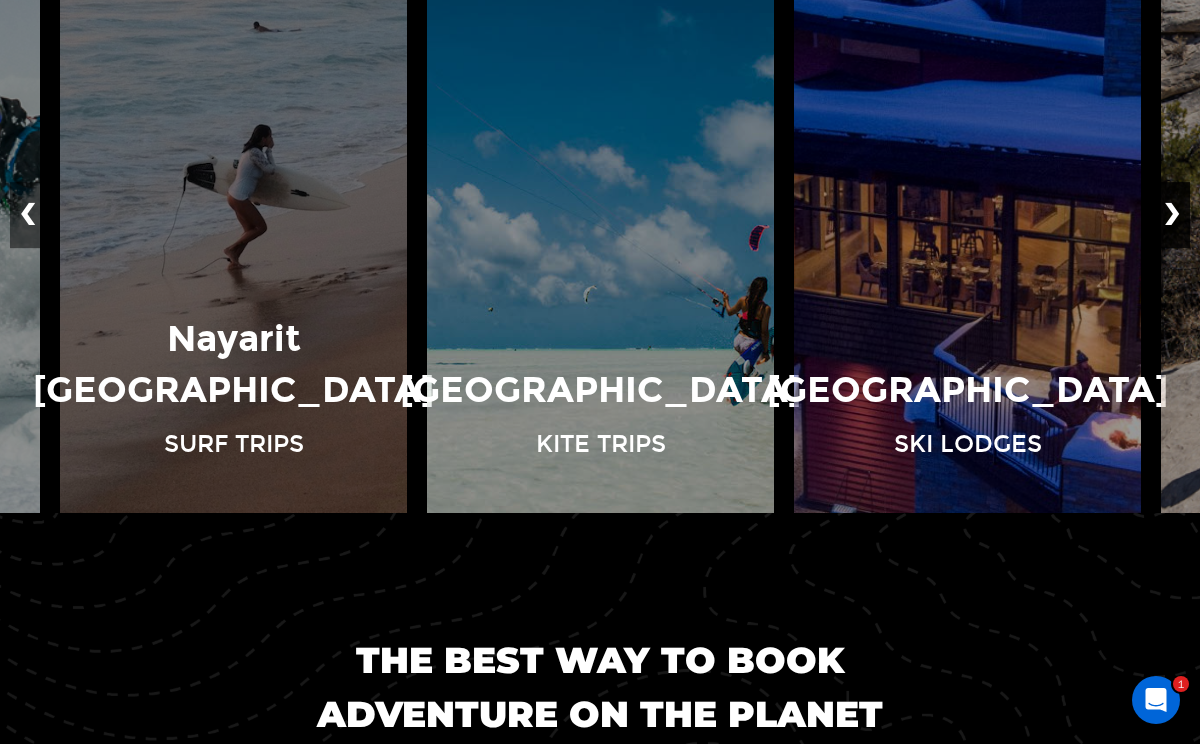 click on "❯" at bounding box center [1172, 215] 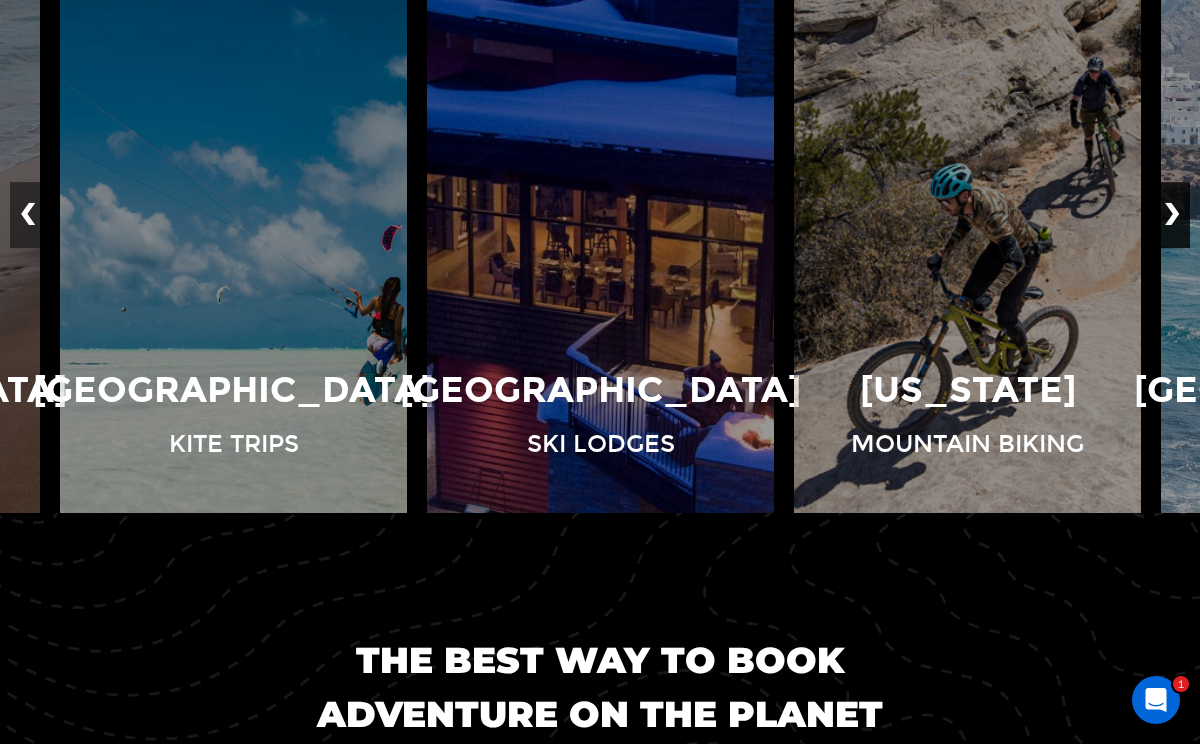 click on "❯" at bounding box center (1172, 215) 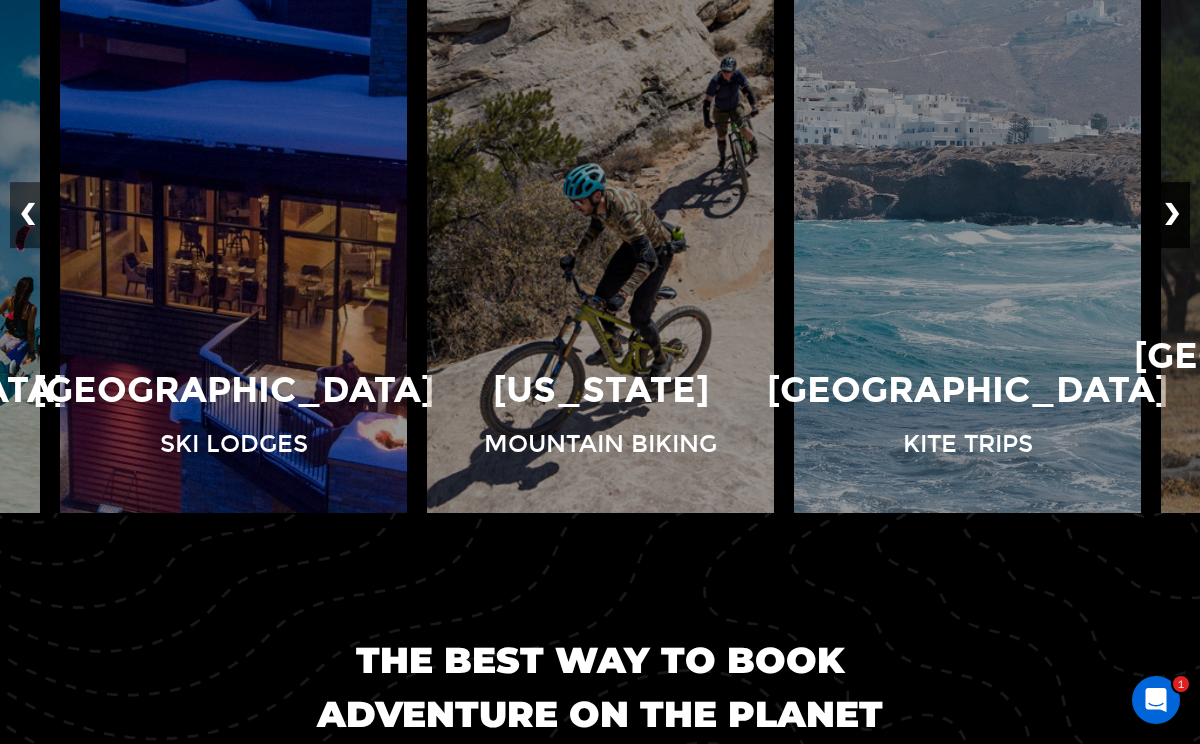 click on "❯" at bounding box center [1172, 215] 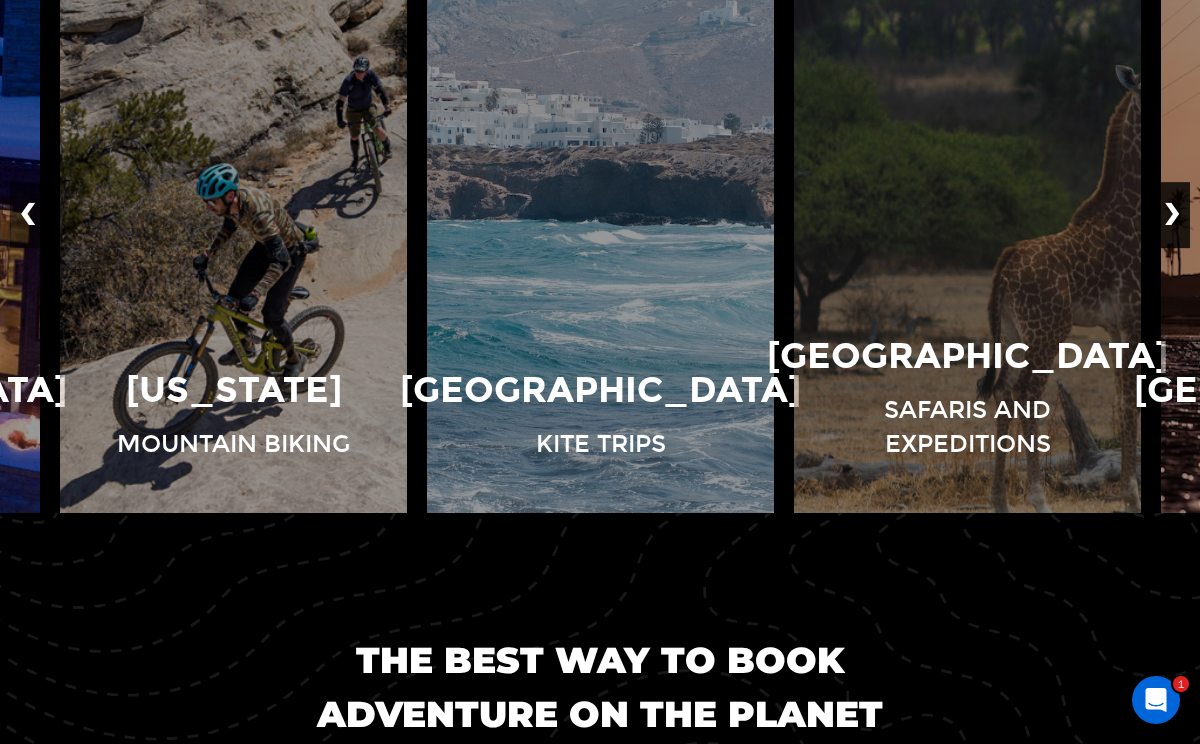 click on "❯" at bounding box center (1172, 215) 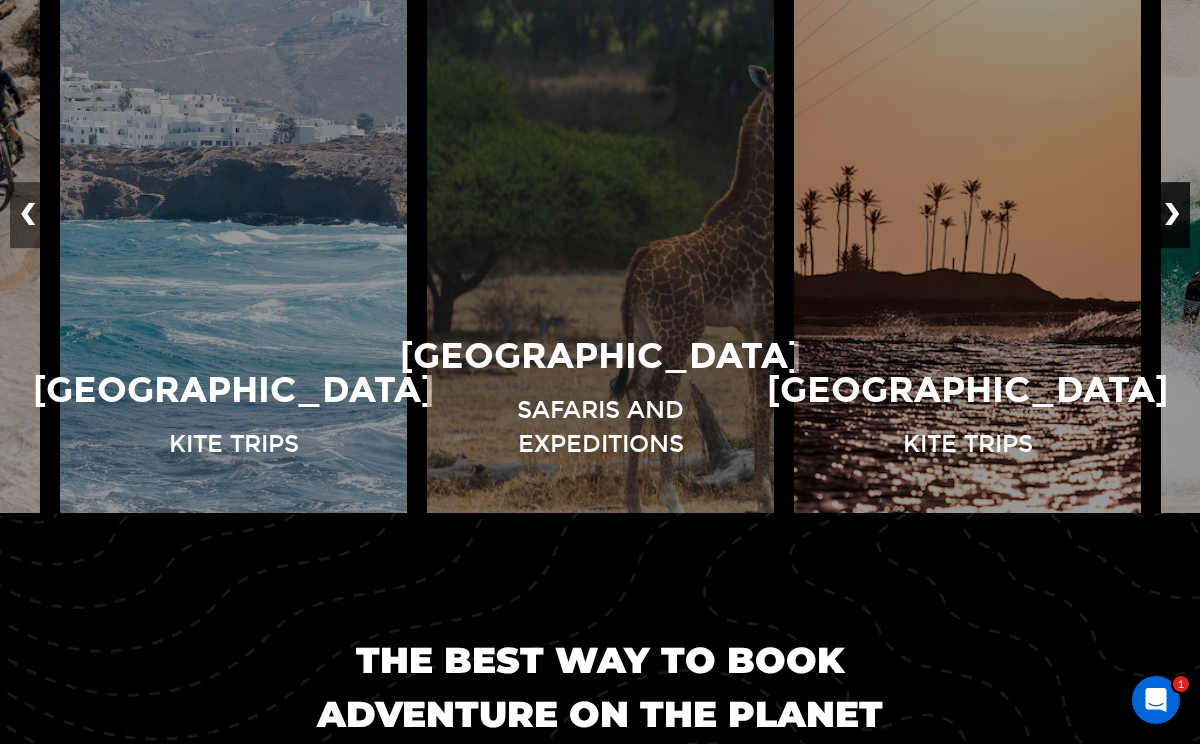click on "❯" at bounding box center (1172, 215) 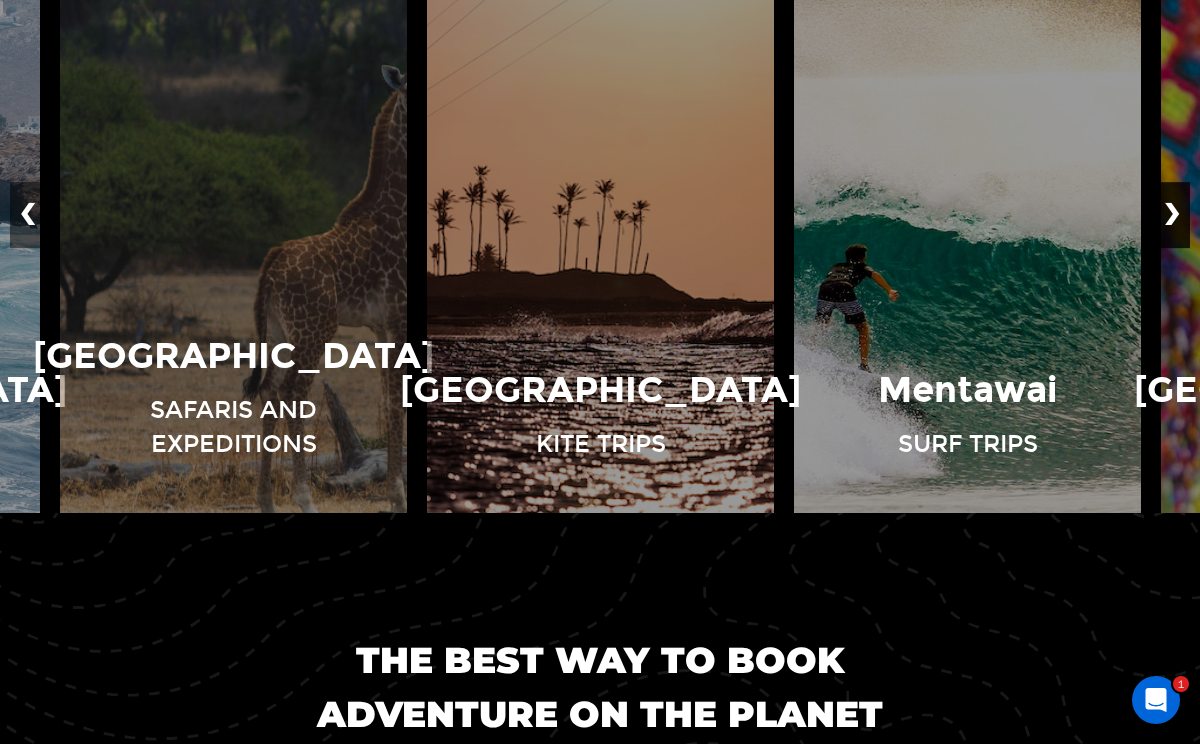 click on "❯" at bounding box center (1172, 215) 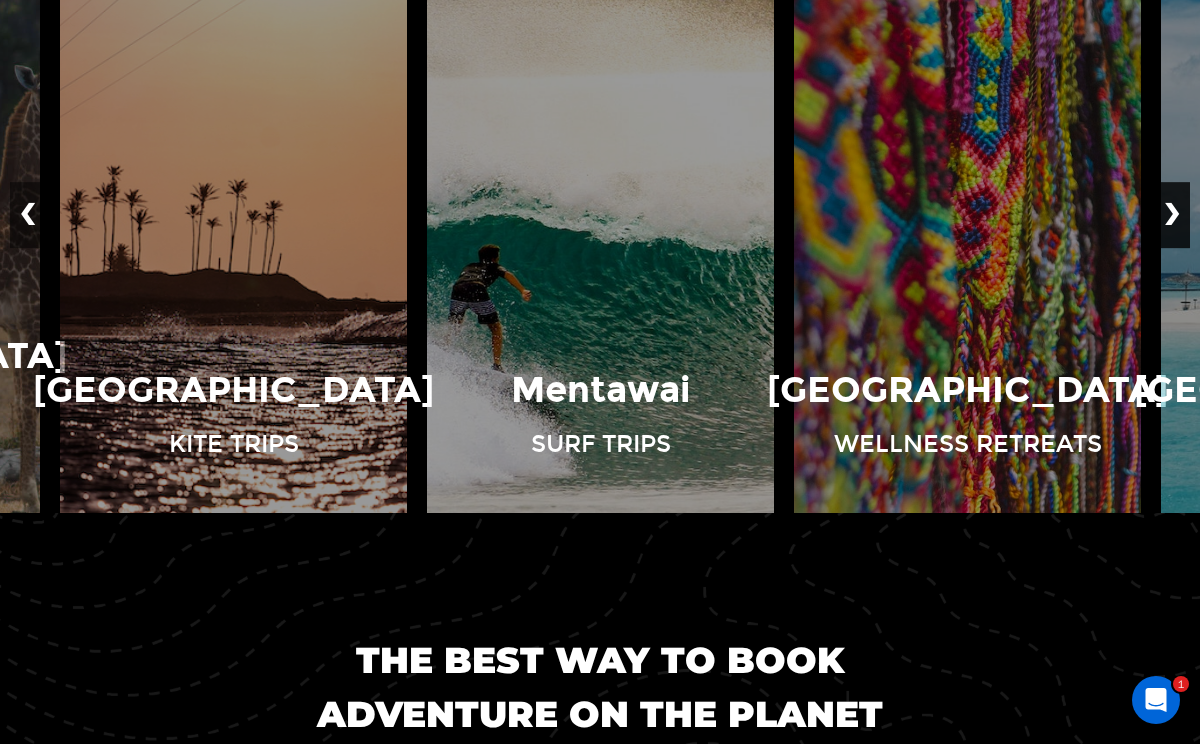 click on "❯" at bounding box center (1172, 215) 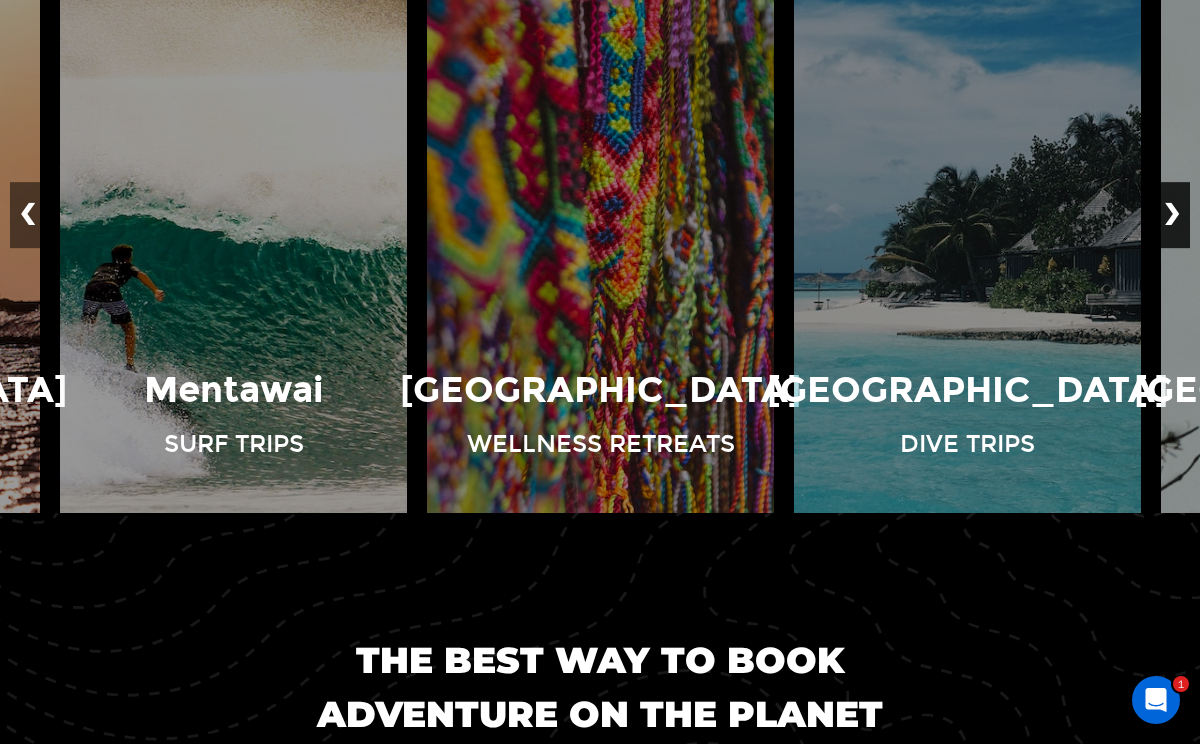 click on "❯" at bounding box center [1172, 215] 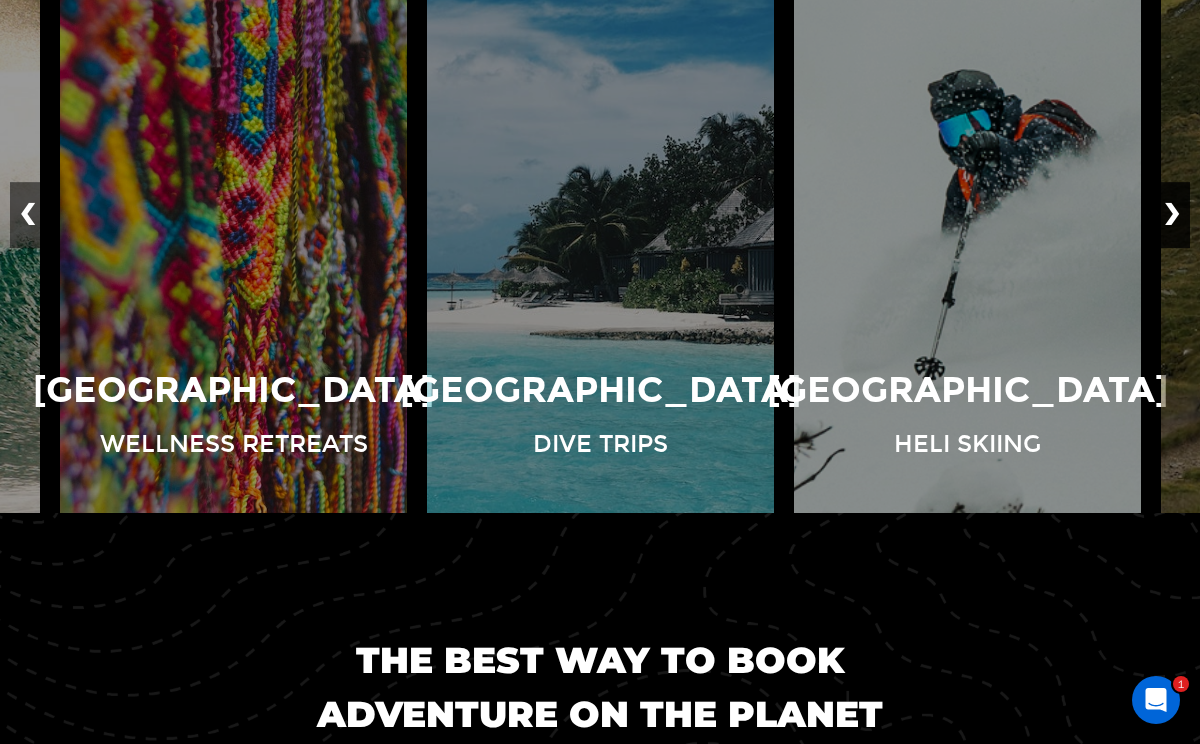 click on "❯" at bounding box center [1172, 215] 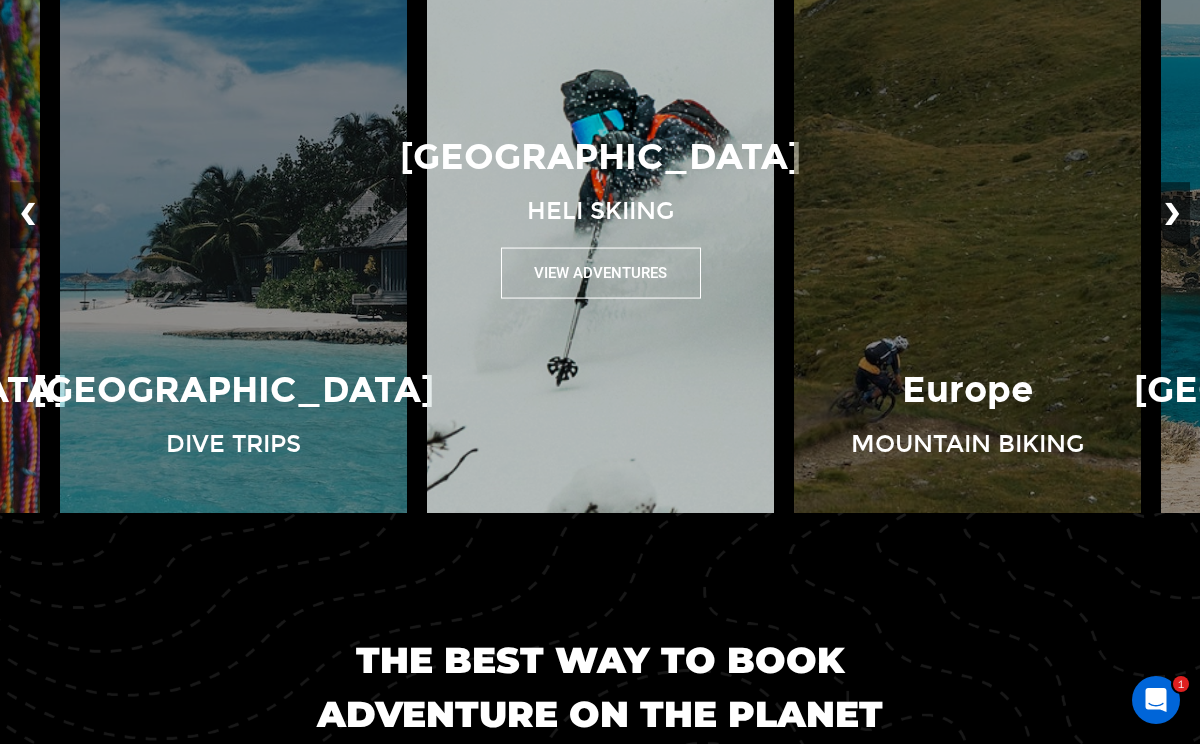 click on "View Adventures" at bounding box center (601, 272) 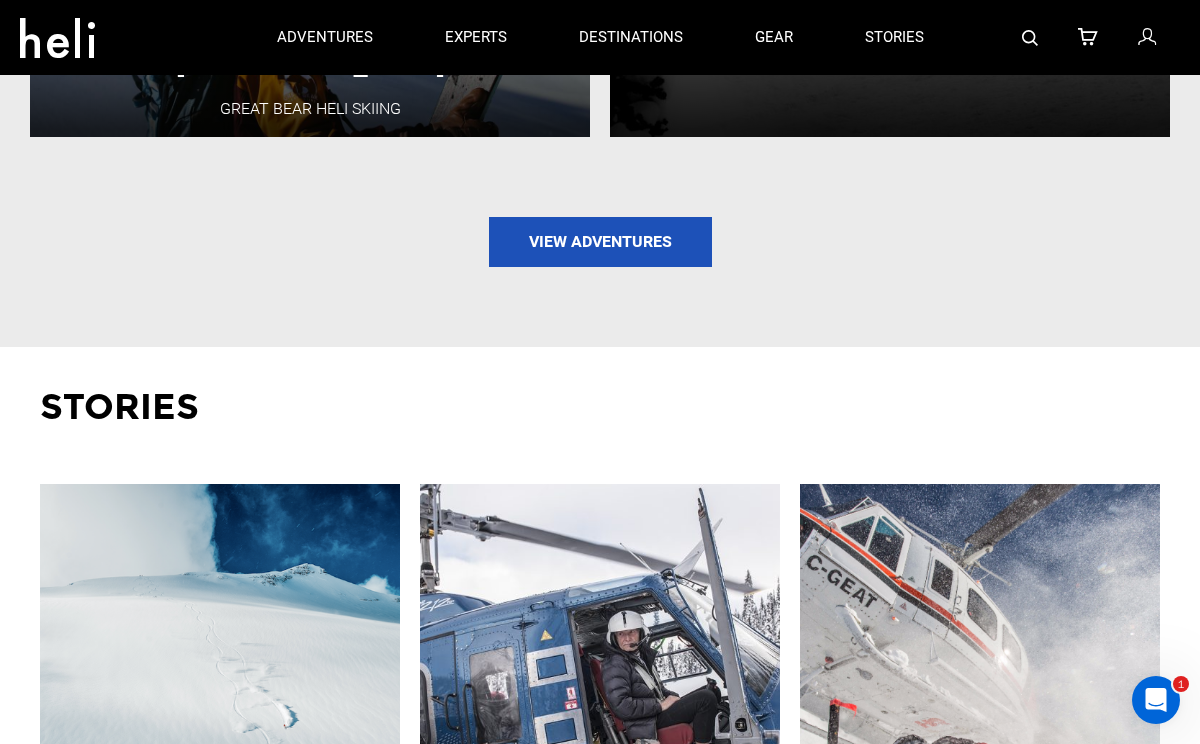 scroll, scrollTop: 2518, scrollLeft: 0, axis: vertical 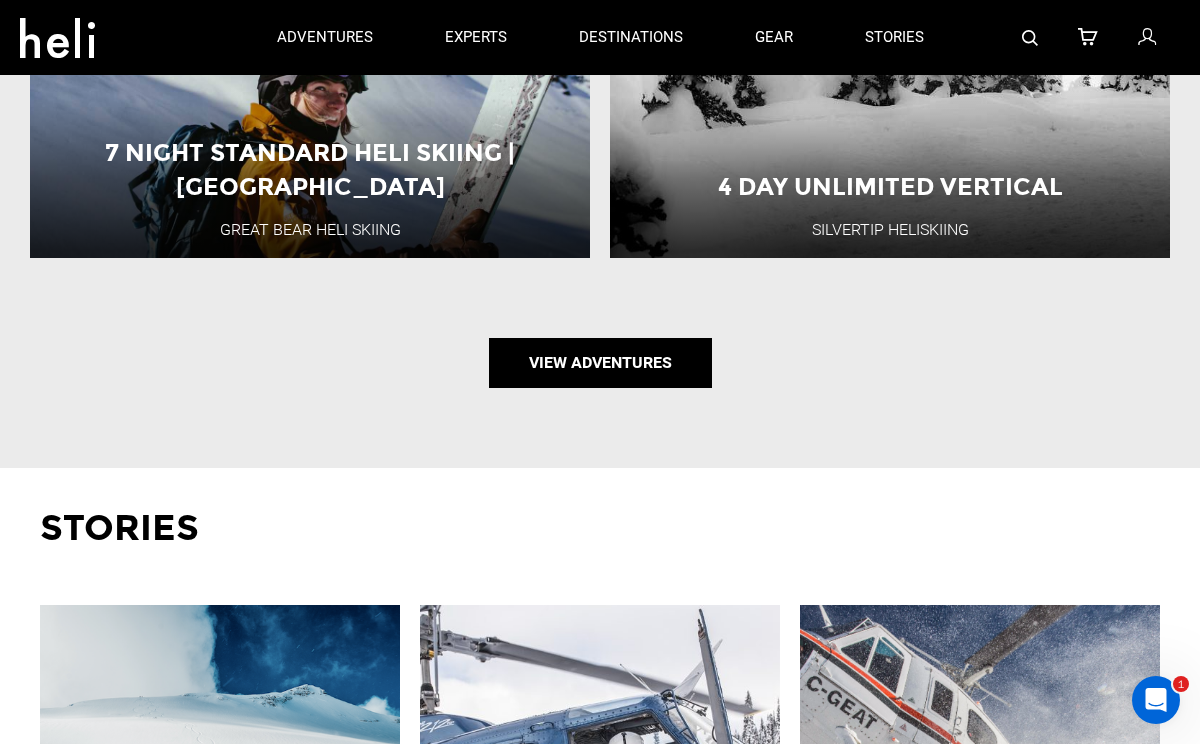 click on "View Adventures" at bounding box center [600, 363] 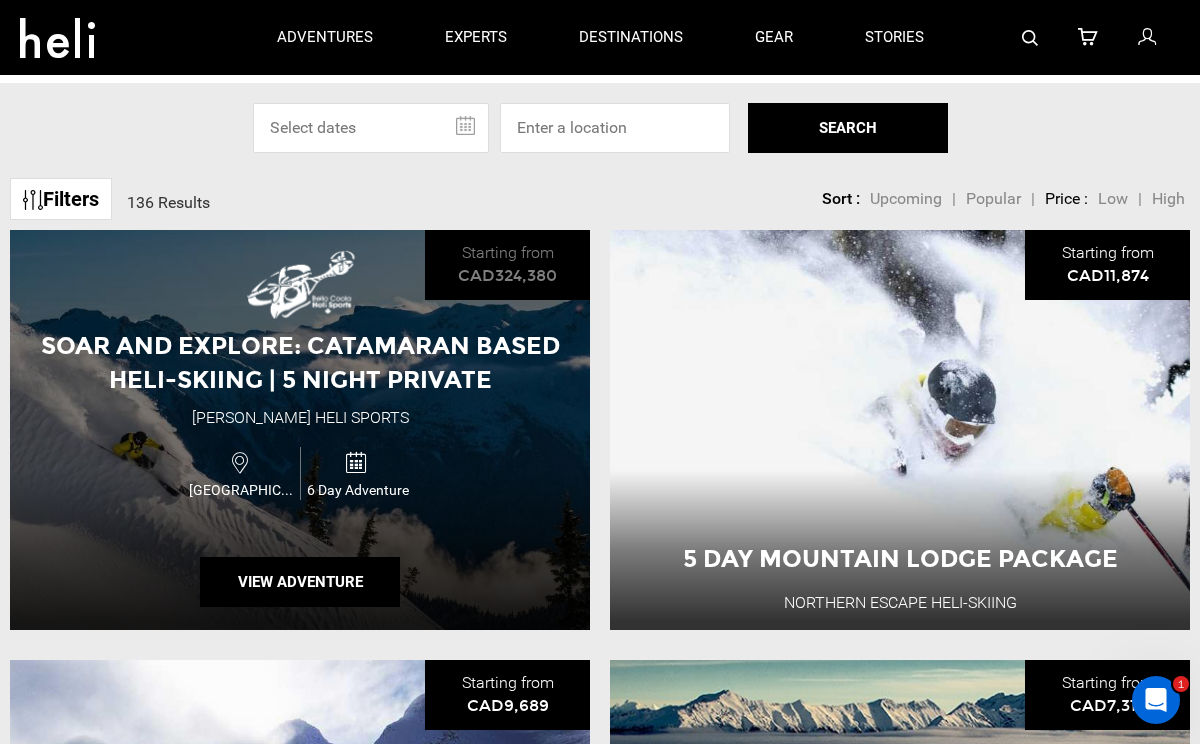 scroll, scrollTop: 79, scrollLeft: 0, axis: vertical 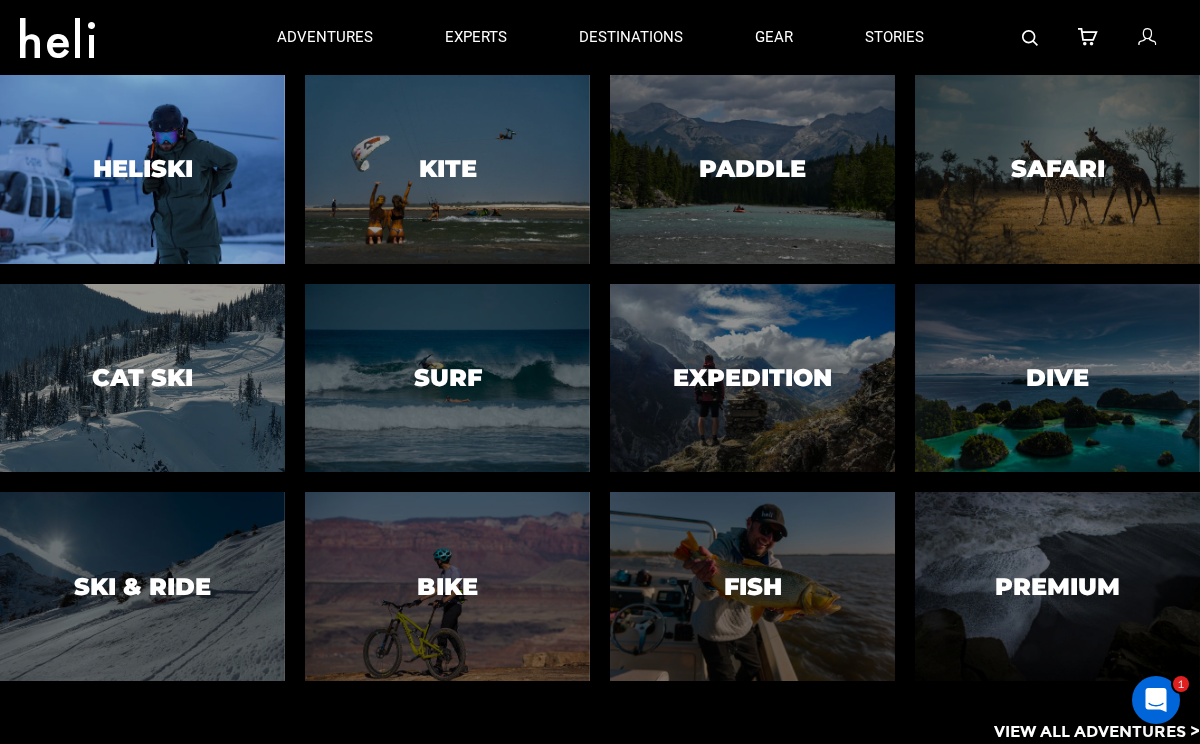click on "Heliski" at bounding box center (143, 169) 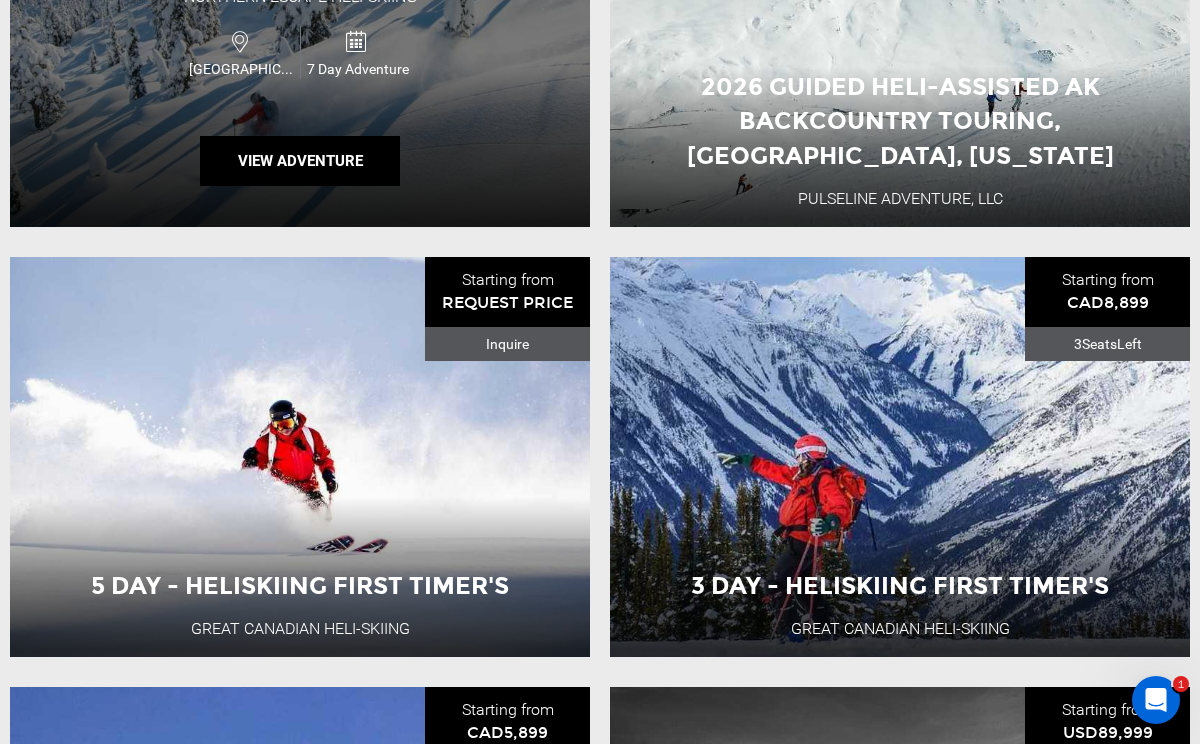 scroll, scrollTop: 992, scrollLeft: 0, axis: vertical 